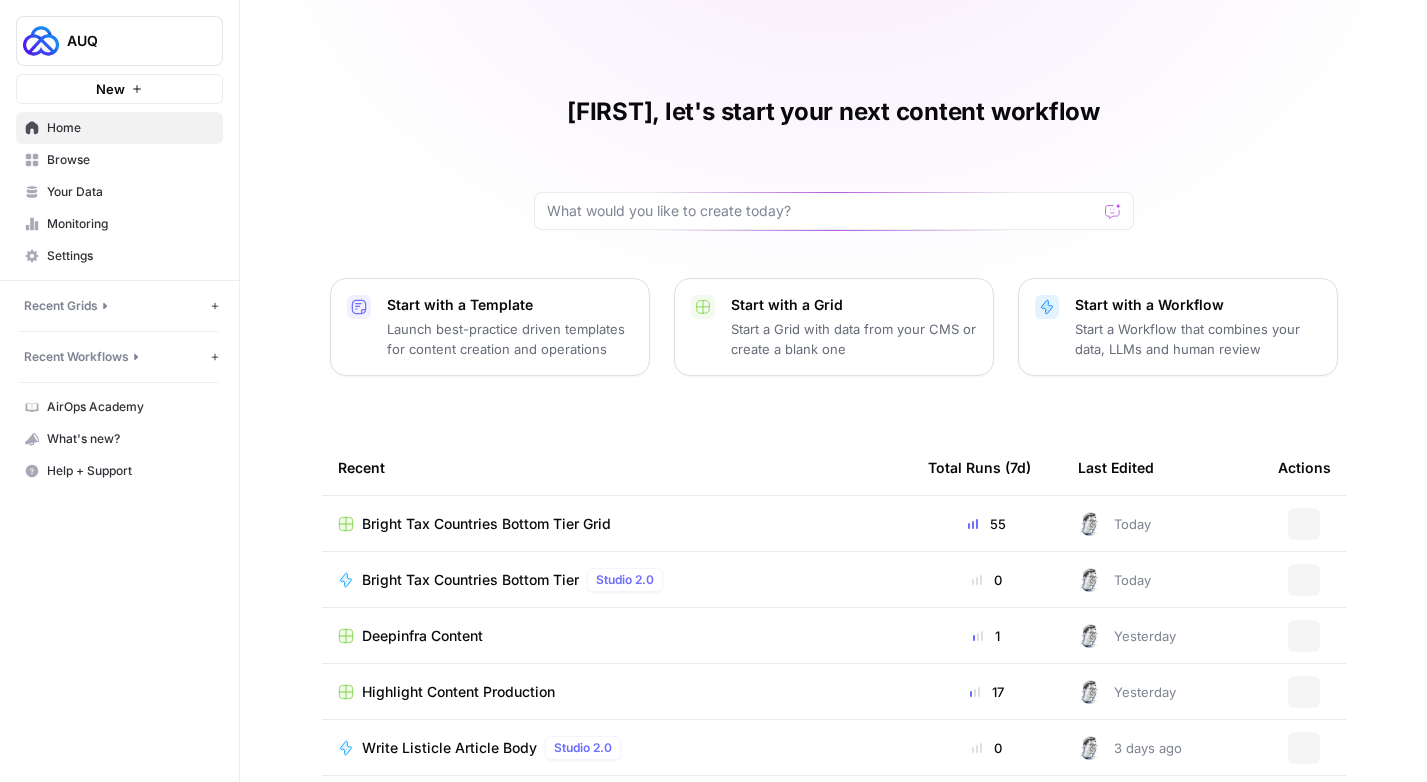 scroll, scrollTop: 0, scrollLeft: 0, axis: both 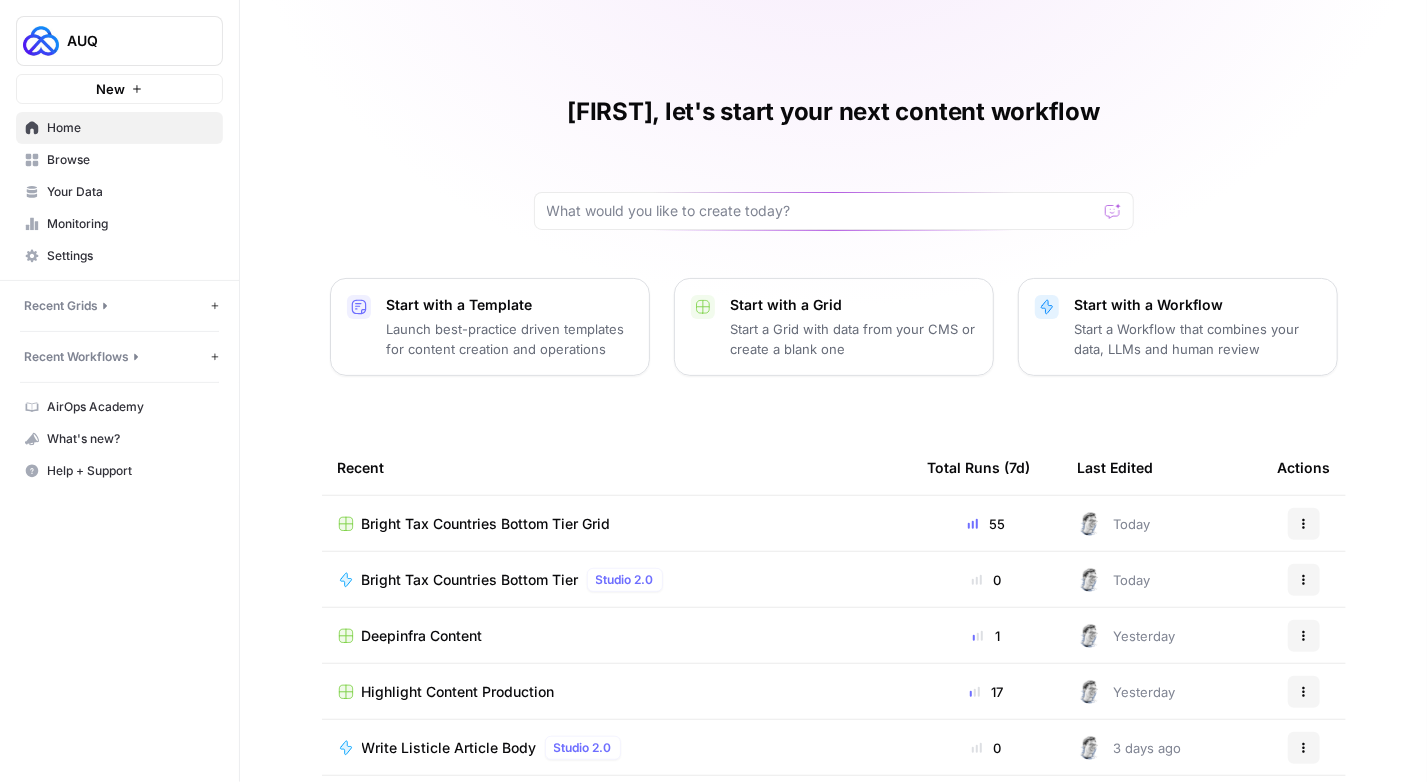 click on "Browse" at bounding box center [130, 160] 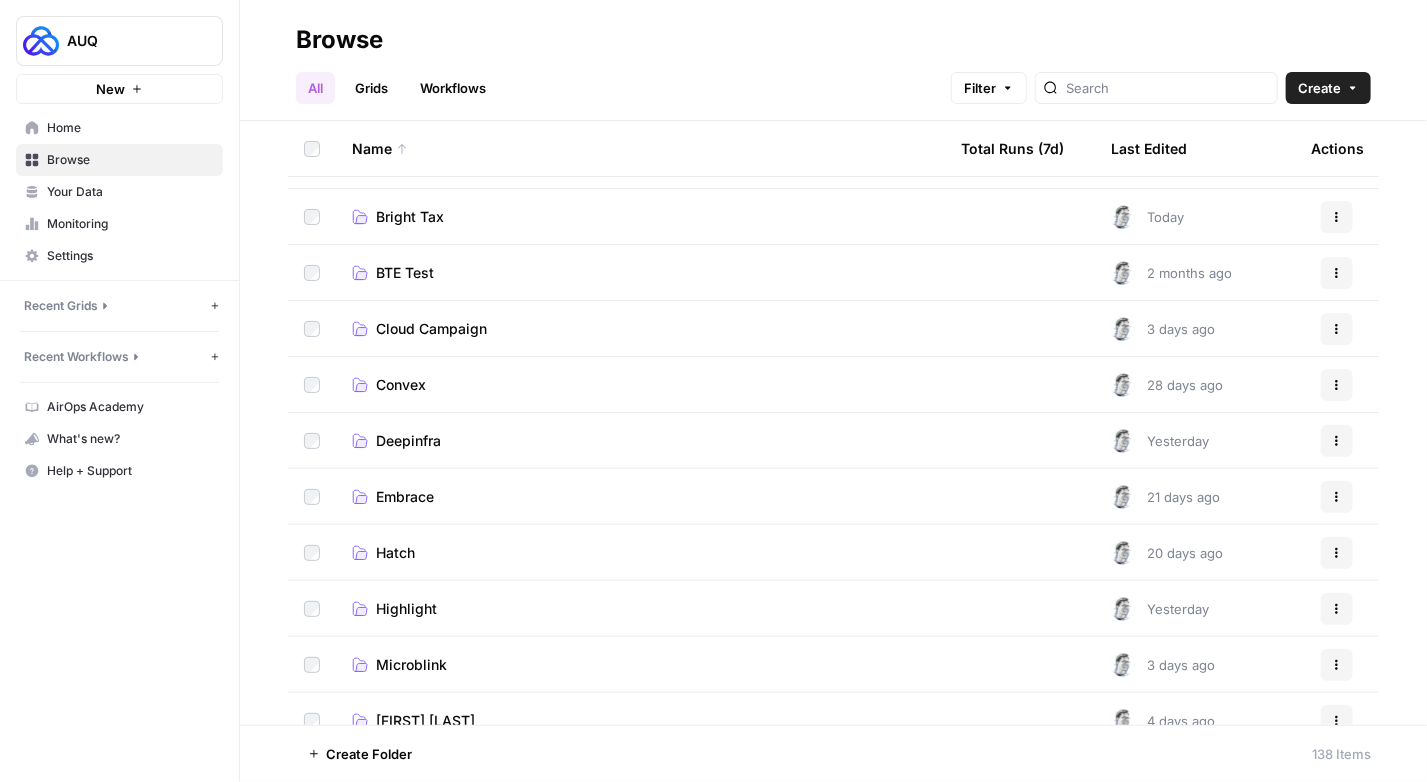 scroll, scrollTop: 300, scrollLeft: 0, axis: vertical 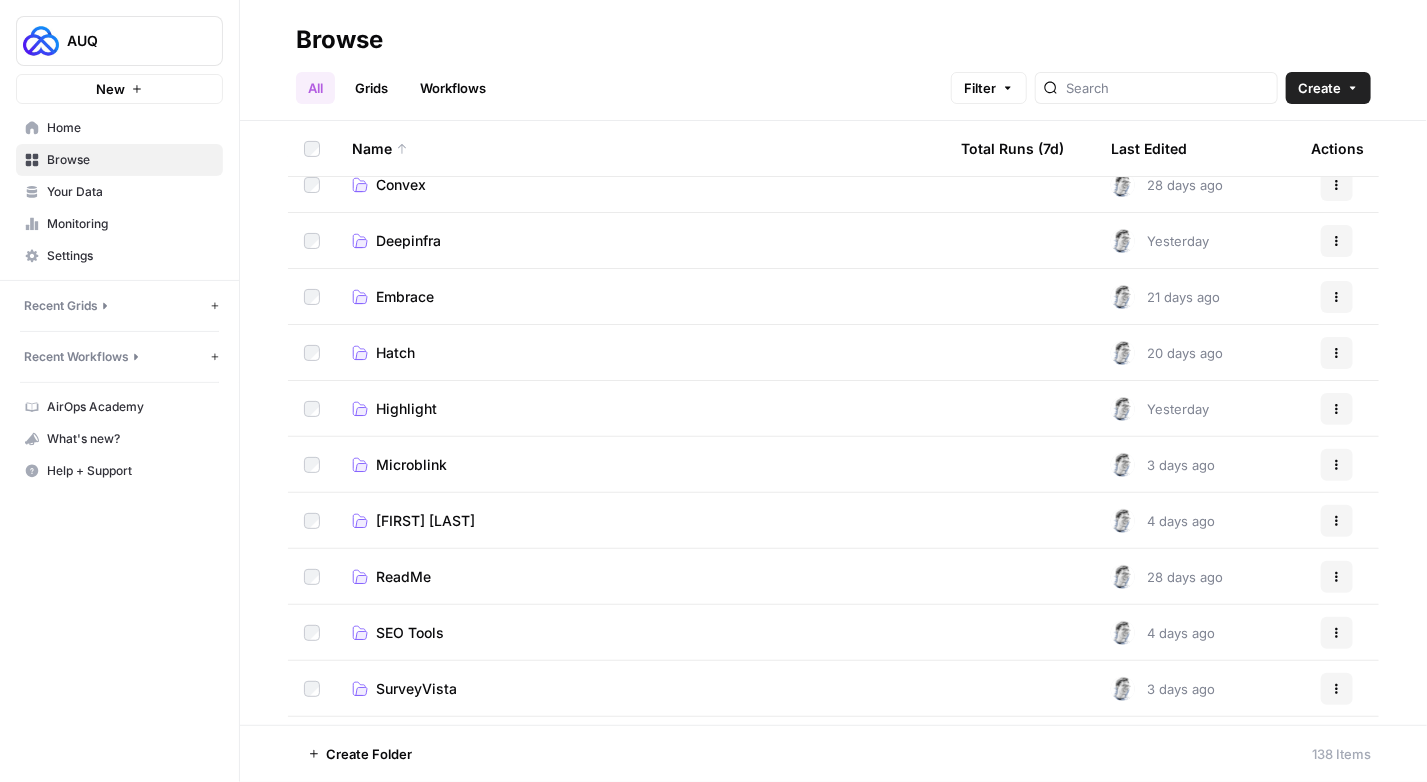 click on "Microblink" at bounding box center (411, 465) 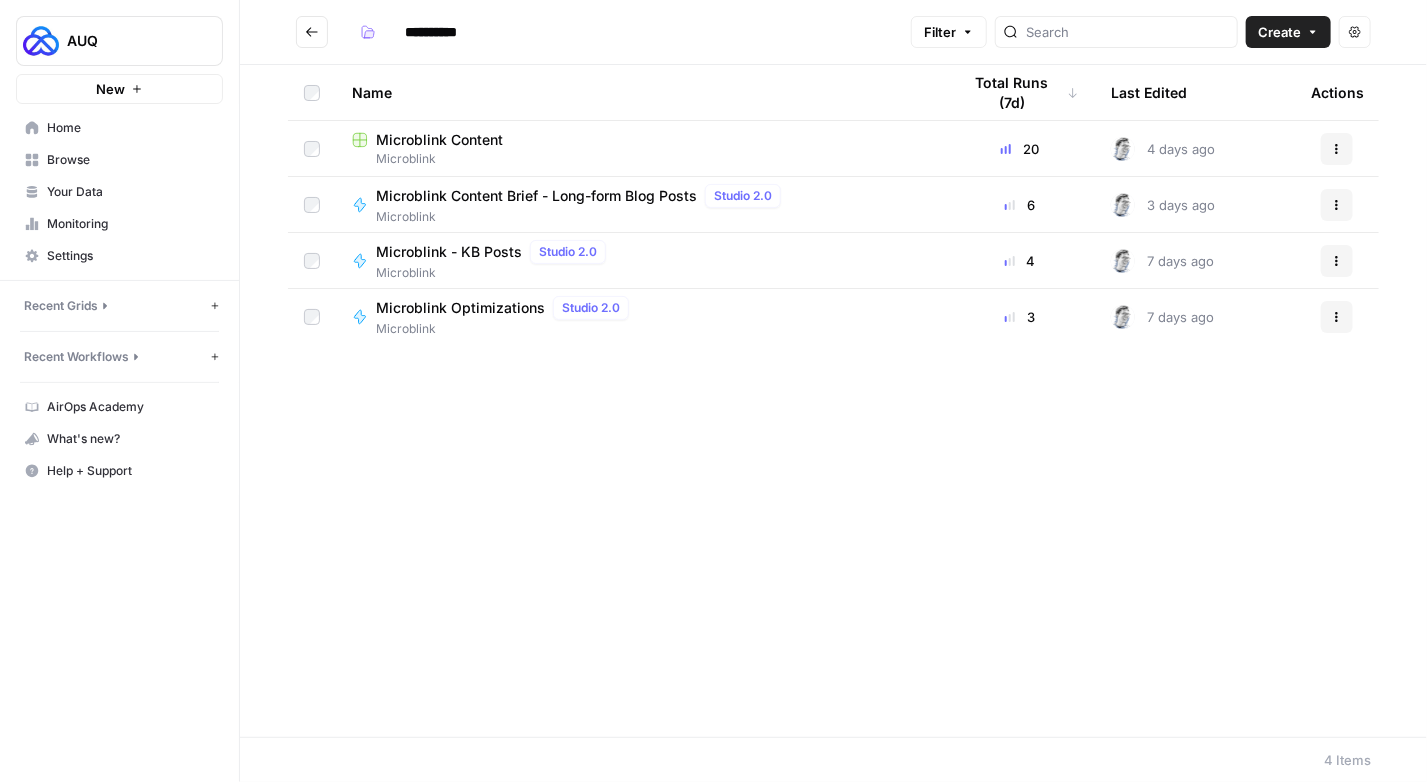 click on "Microblink Content" at bounding box center (439, 140) 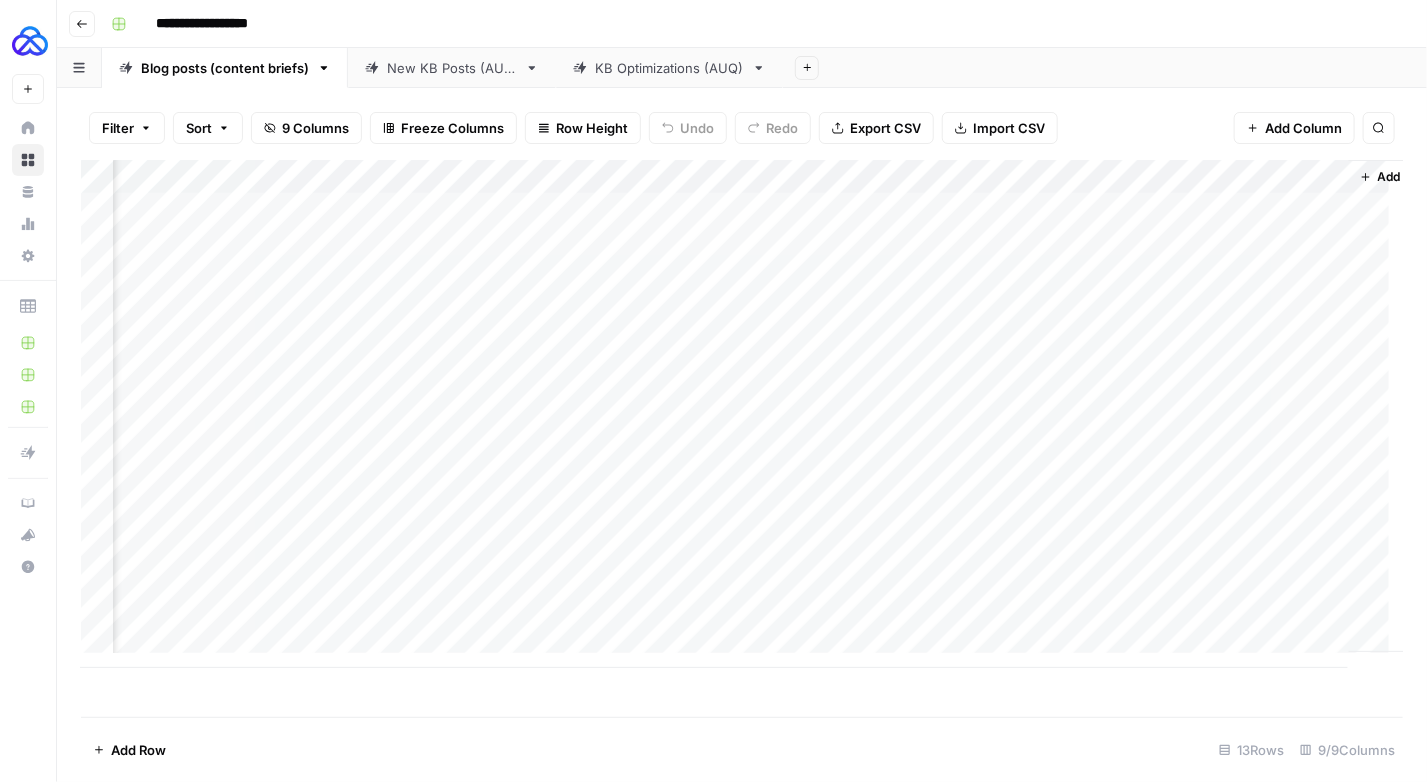 scroll, scrollTop: 0, scrollLeft: 578, axis: horizontal 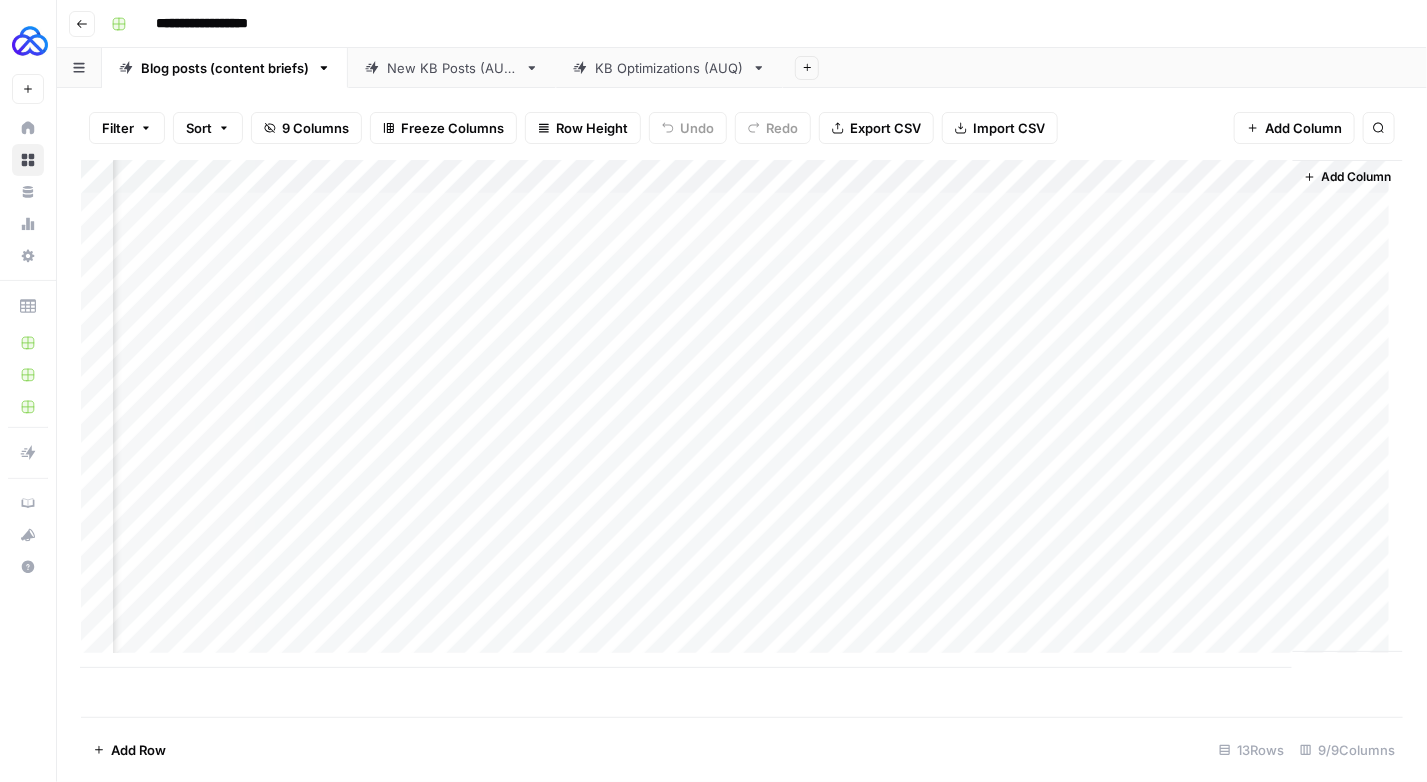 click on "Add Column" at bounding box center [742, 414] 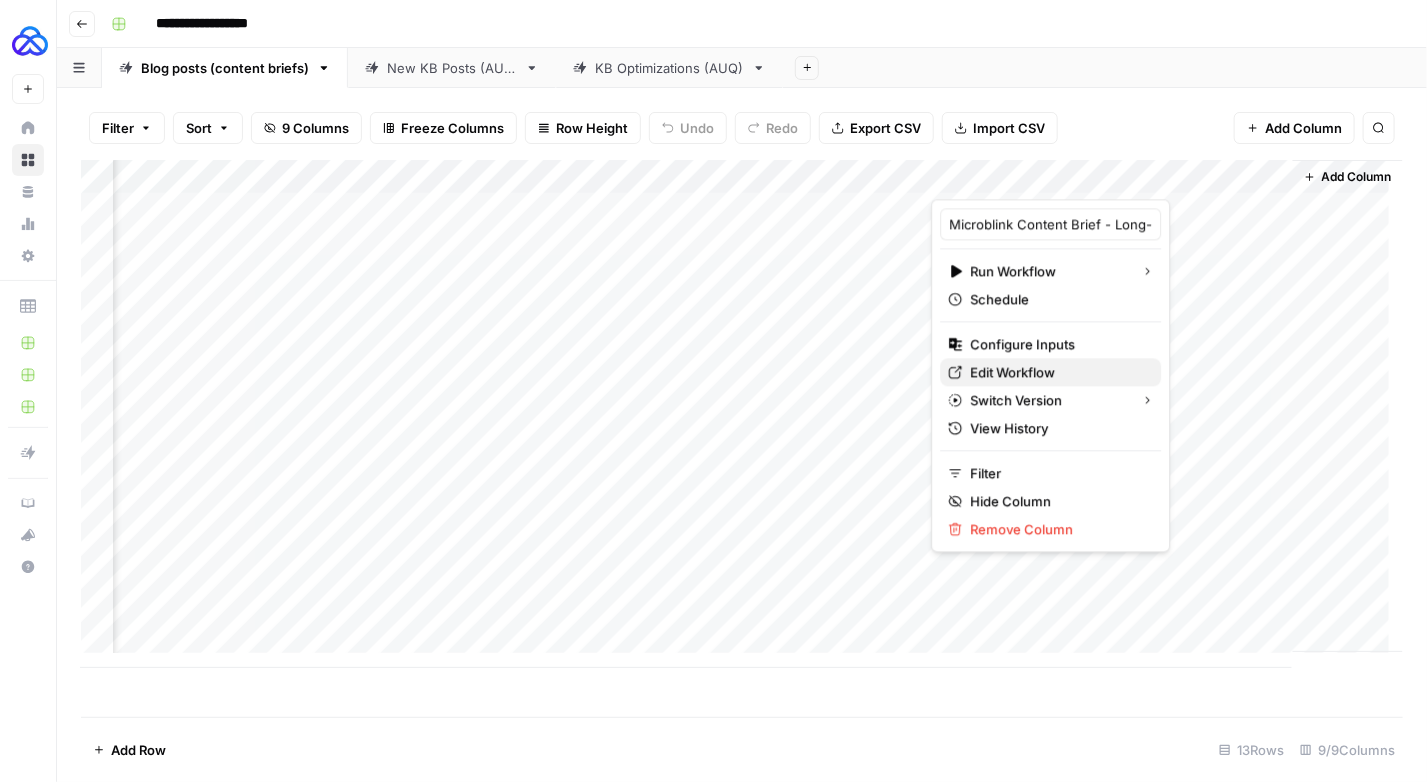 click on "Edit Workflow" at bounding box center [1057, 372] 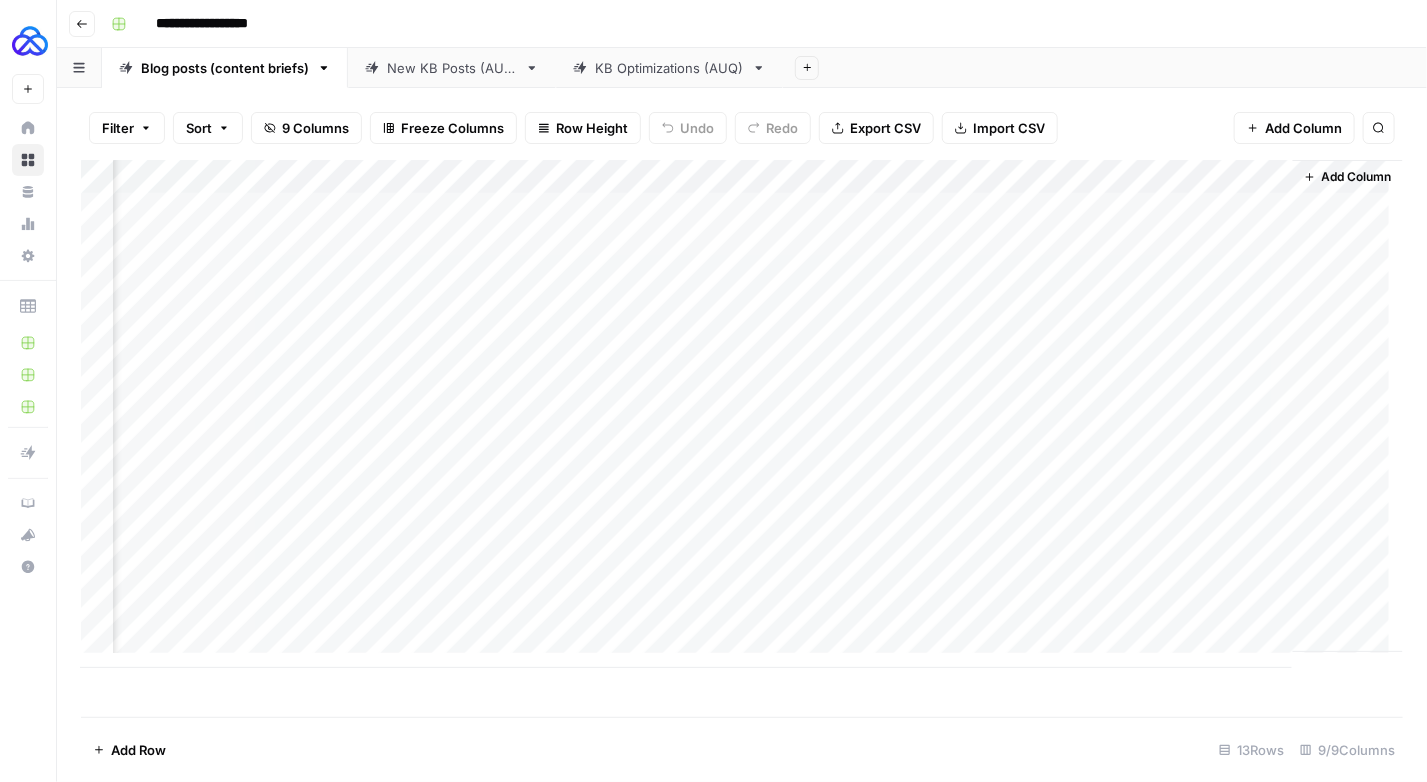 click on "New KB Posts (AUQ)" at bounding box center (452, 68) 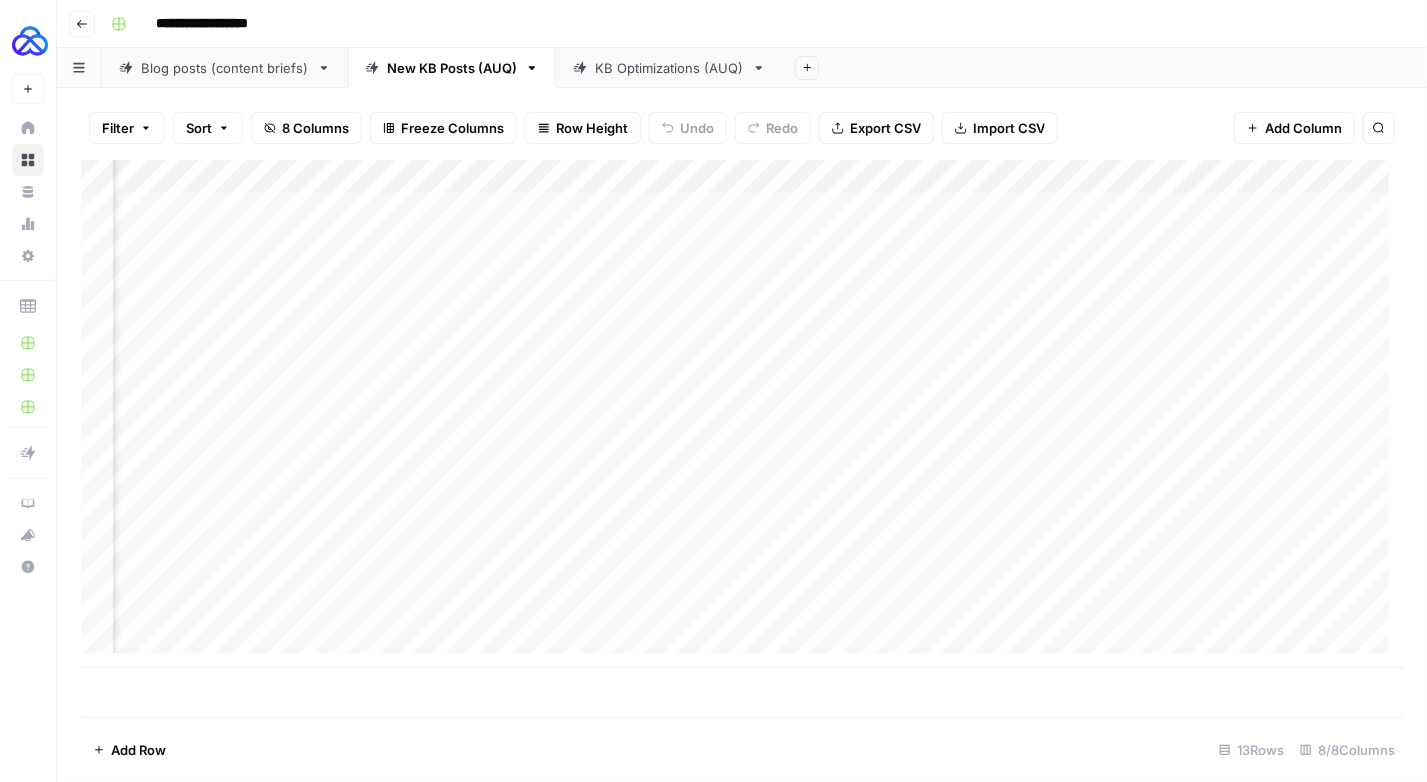 scroll, scrollTop: 0, scrollLeft: 528, axis: horizontal 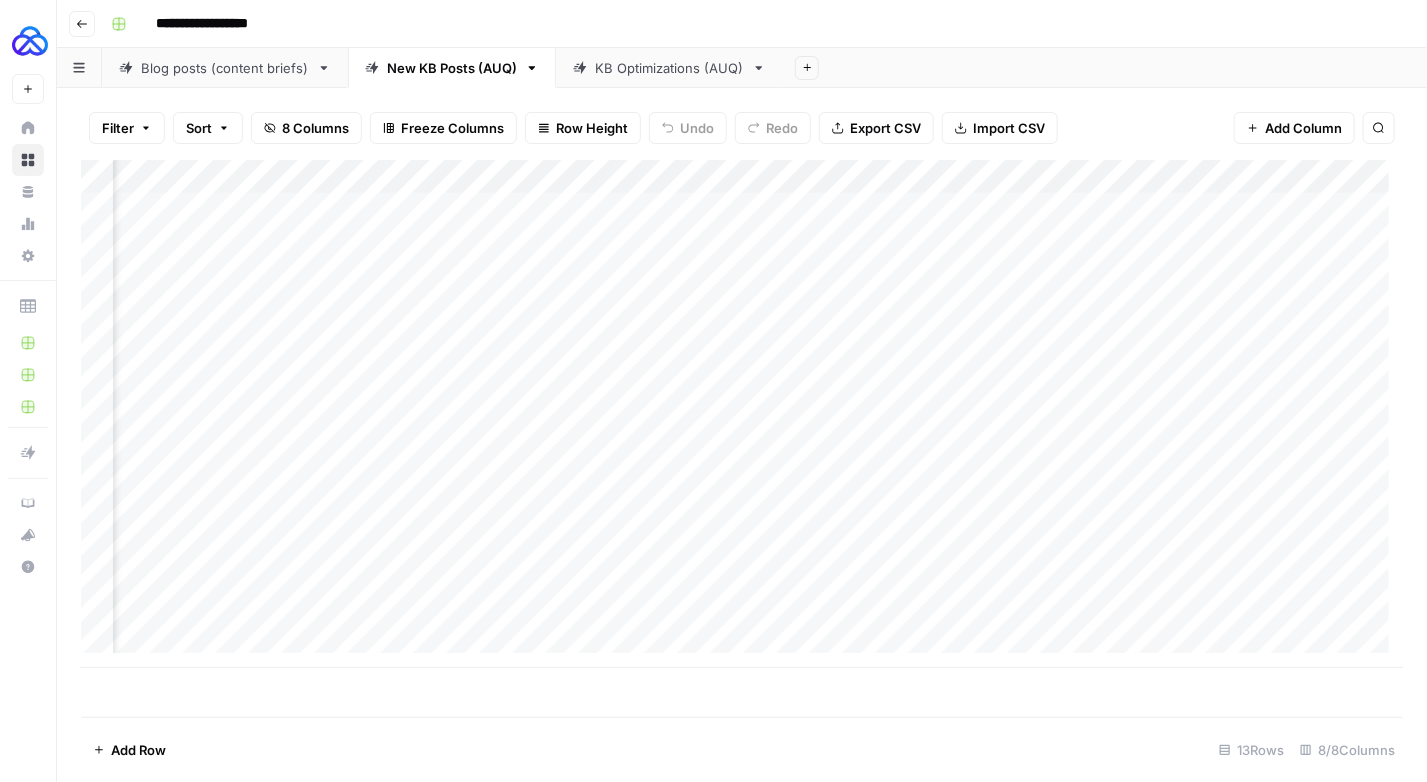 click on "Add Column" at bounding box center [742, 414] 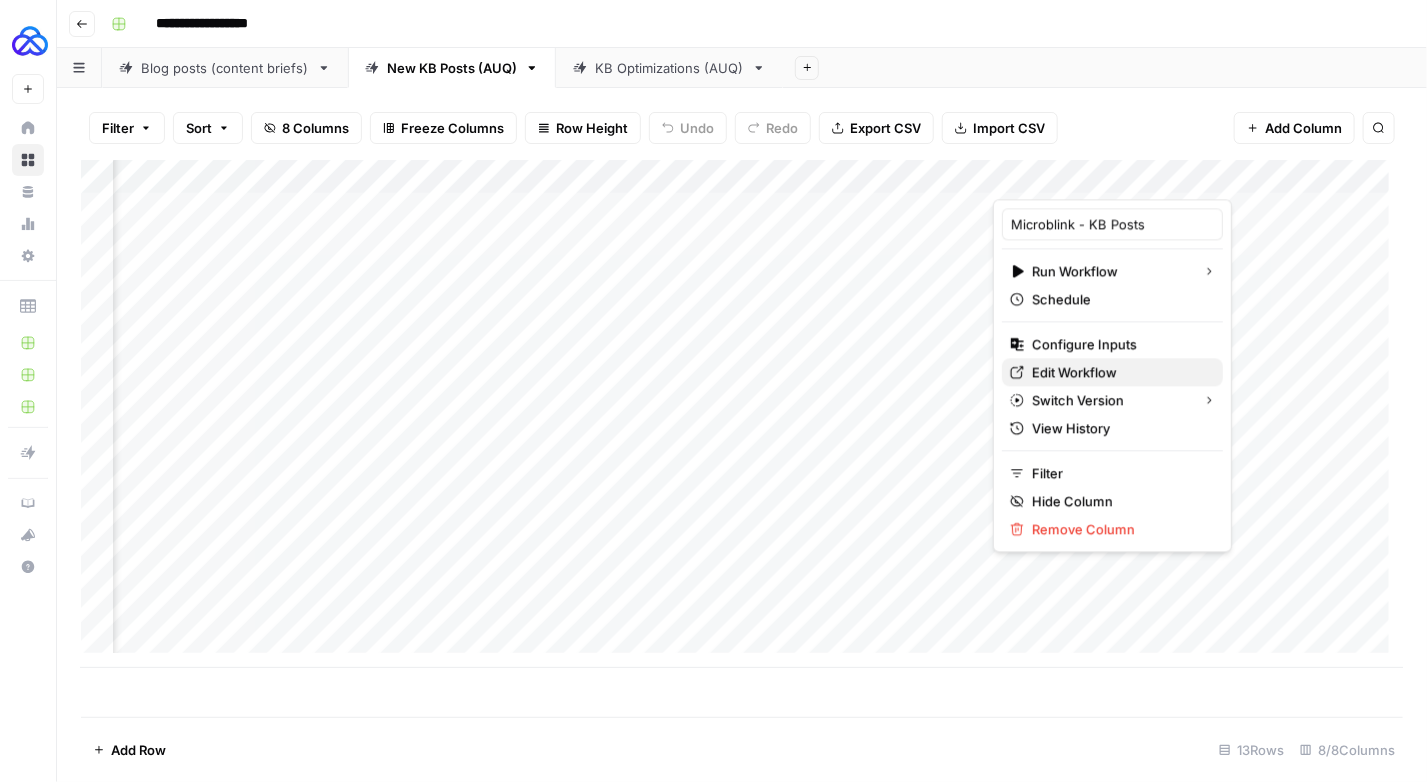 click on "Edit Workflow" at bounding box center (1119, 372) 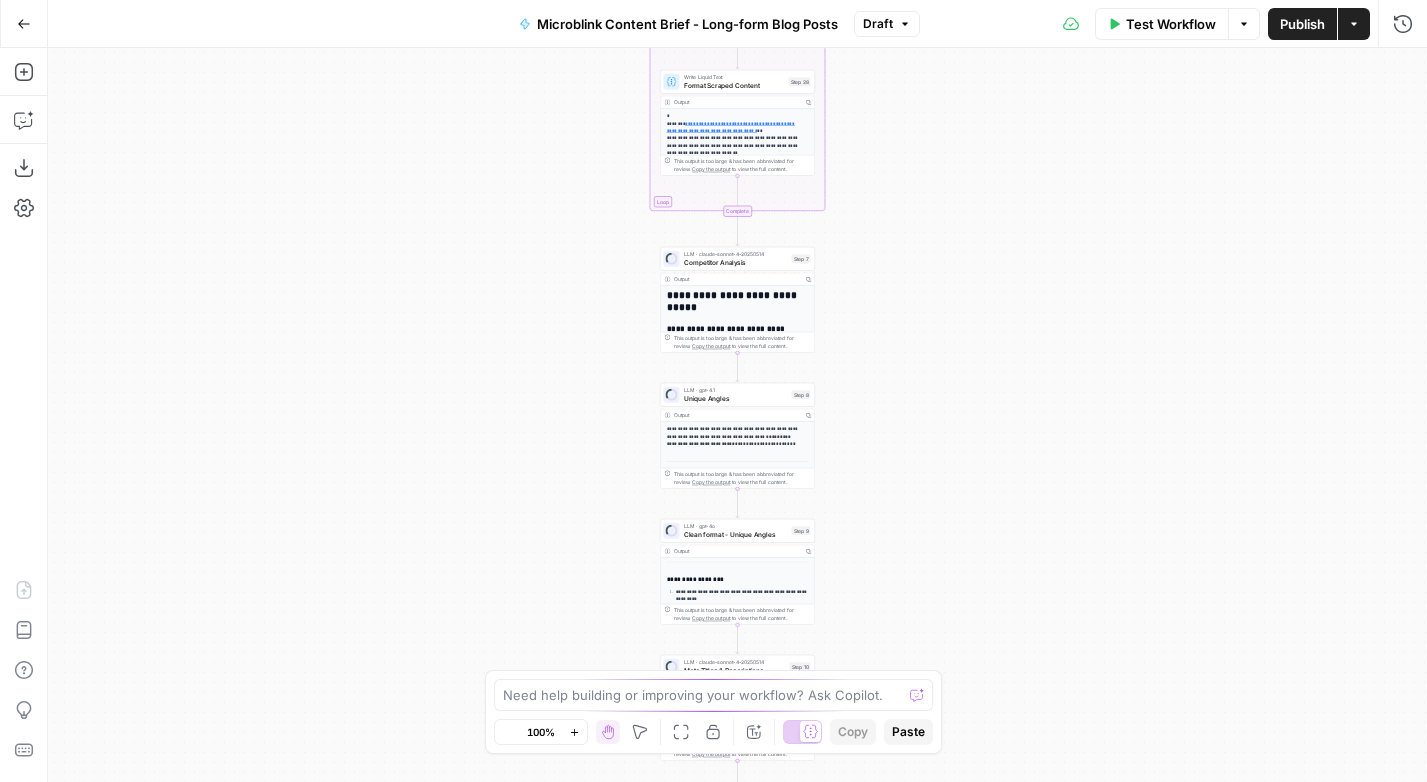 scroll, scrollTop: 0, scrollLeft: 0, axis: both 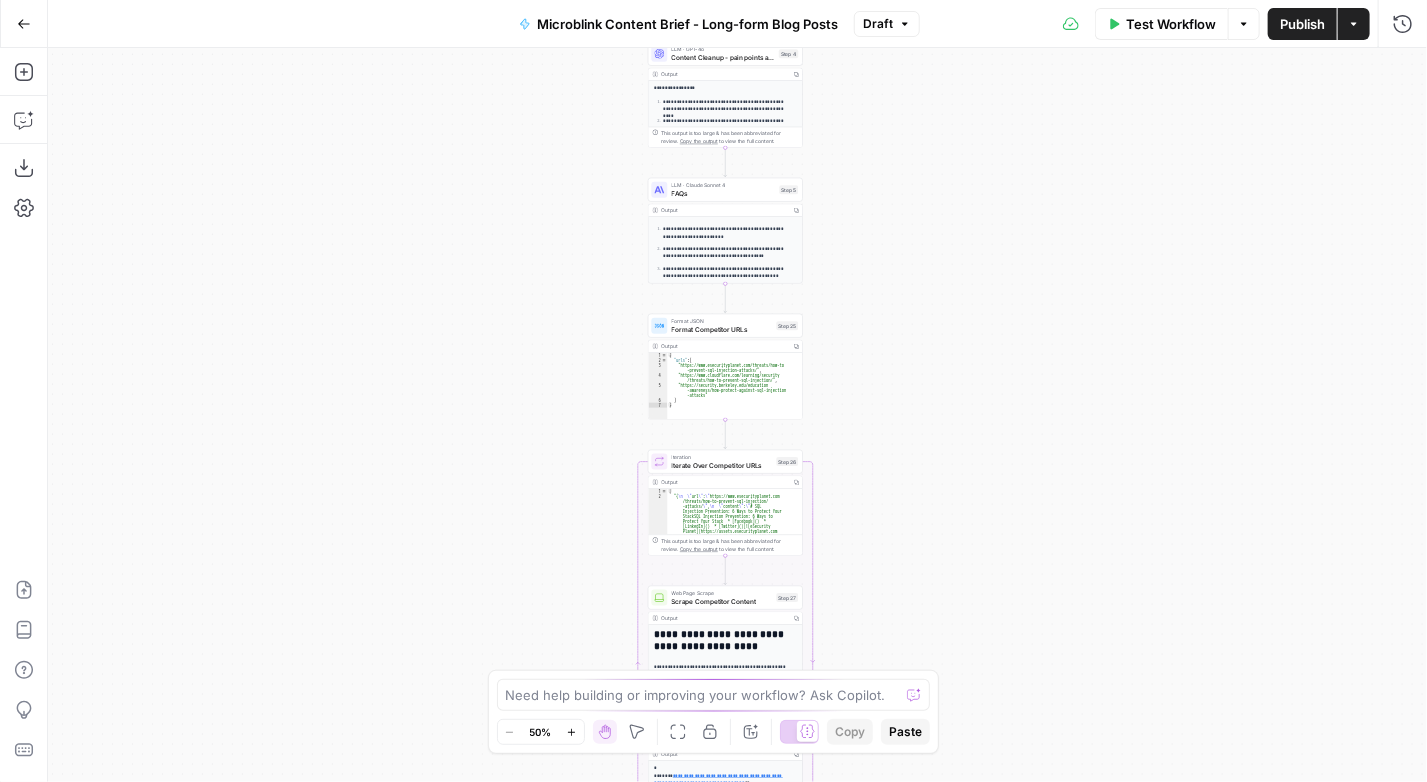 drag, startPoint x: 869, startPoint y: 63, endPoint x: 883, endPoint y: 404, distance: 341.28726 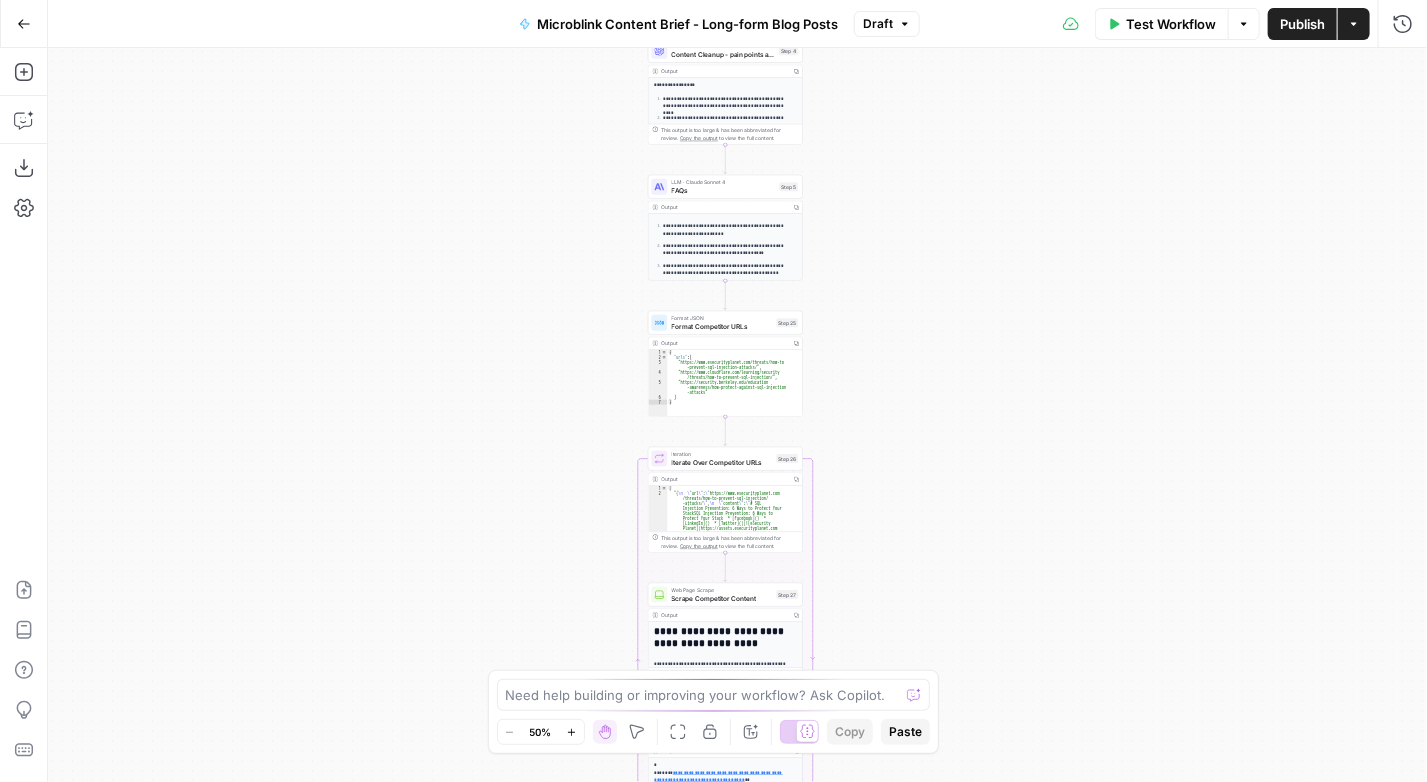 scroll, scrollTop: 0, scrollLeft: 0, axis: both 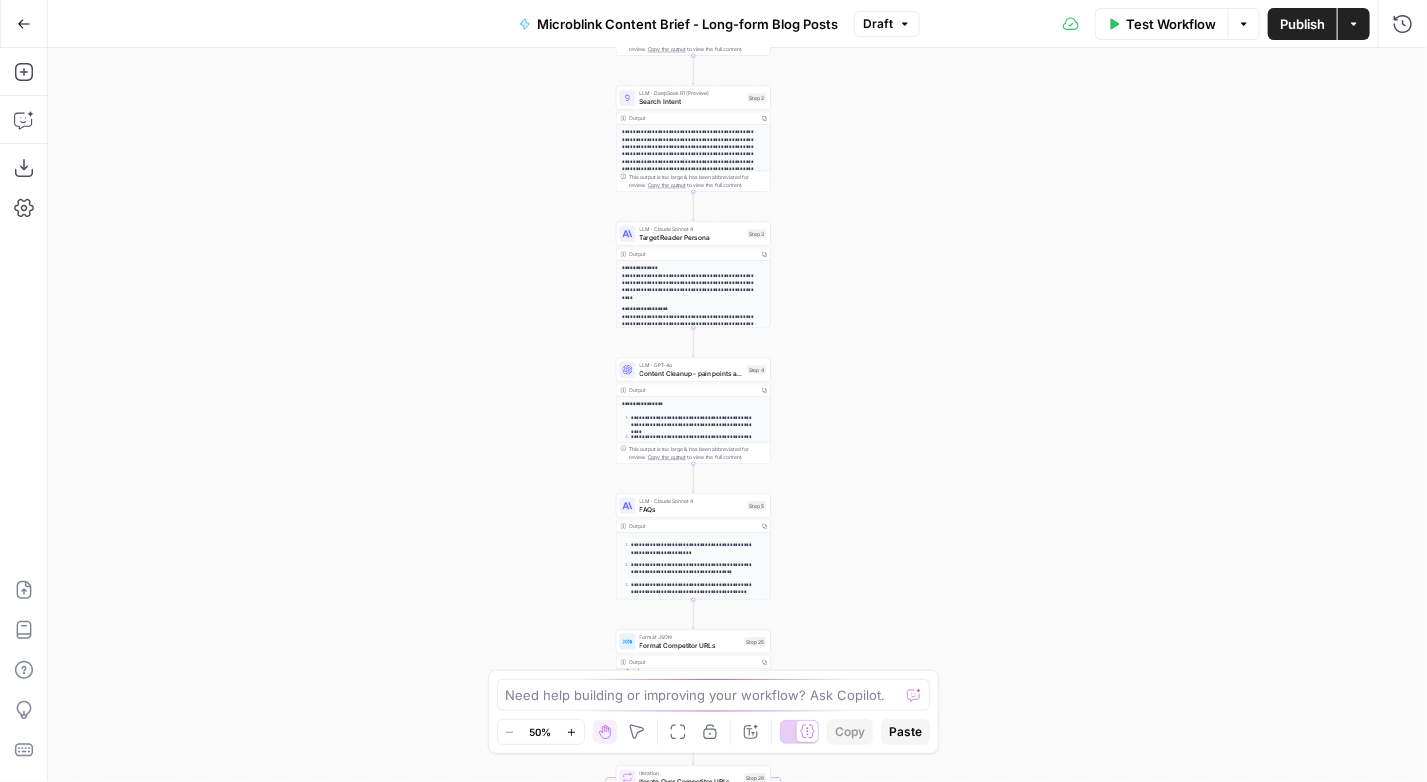 drag, startPoint x: 882, startPoint y: 183, endPoint x: 826, endPoint y: 621, distance: 441.5654 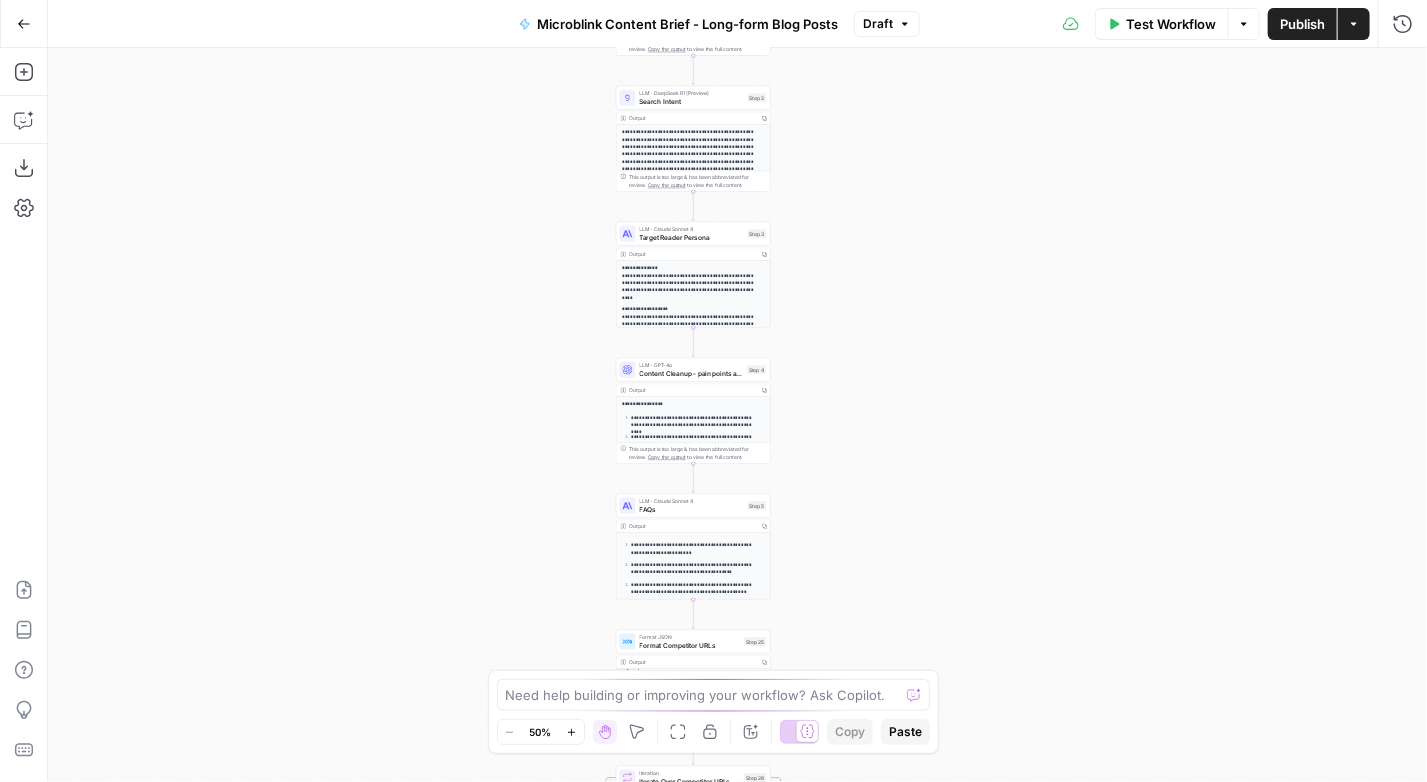 click on "Workflow Set Inputs Inputs LLM · DeepSeek R1 (Preview) Pain Points Step 1 Output Copy This output is too large & has been abbreviated for review.   Copy the output   to view the full content. LLM · DeepSeek R1 (Preview) Search Intent Step 2 Output Copy This output is too large & has been abbreviated for review.   Copy the output   to view the full content. LLM · Claude Sonnet 4 Target Reader Persona Copy" at bounding box center (737, 415) 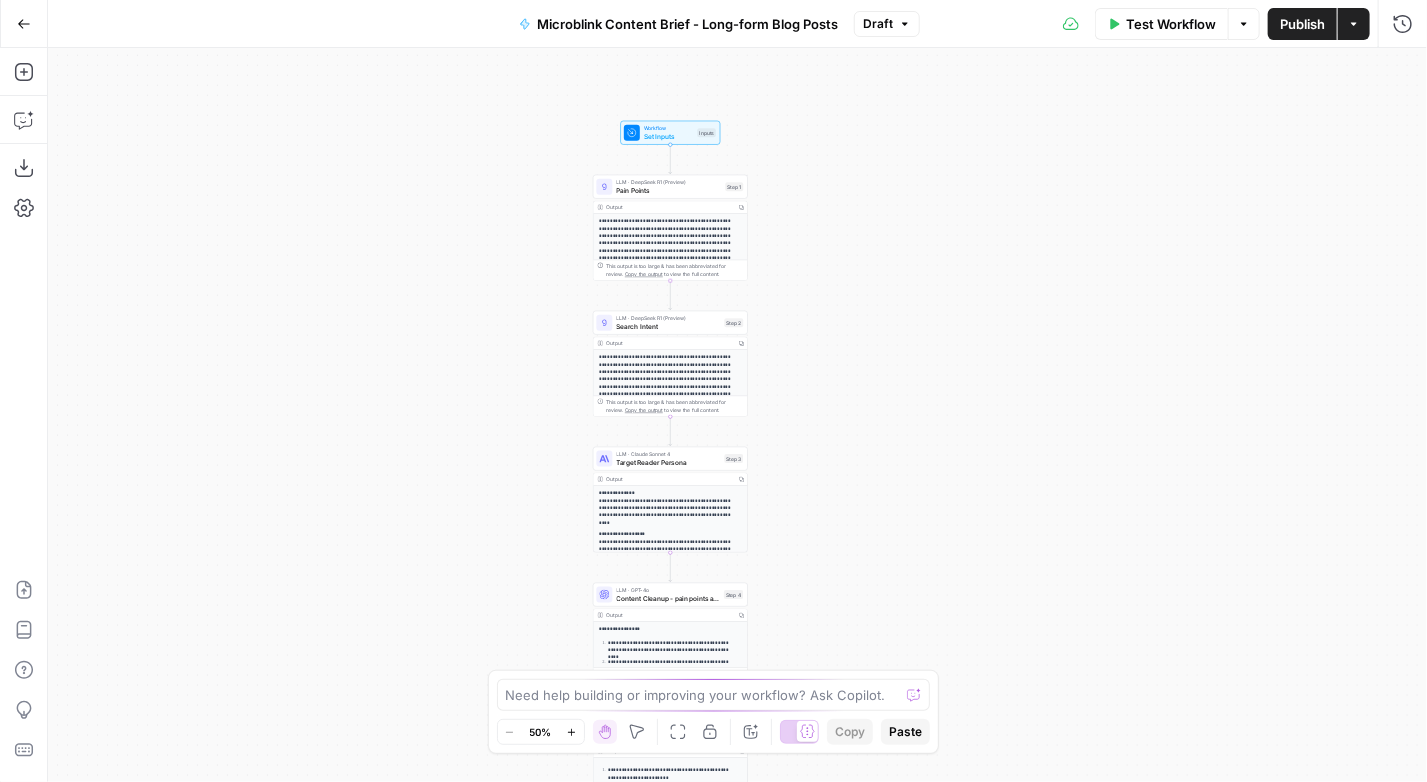 drag, startPoint x: 853, startPoint y: 196, endPoint x: 857, endPoint y: 291, distance: 95.084175 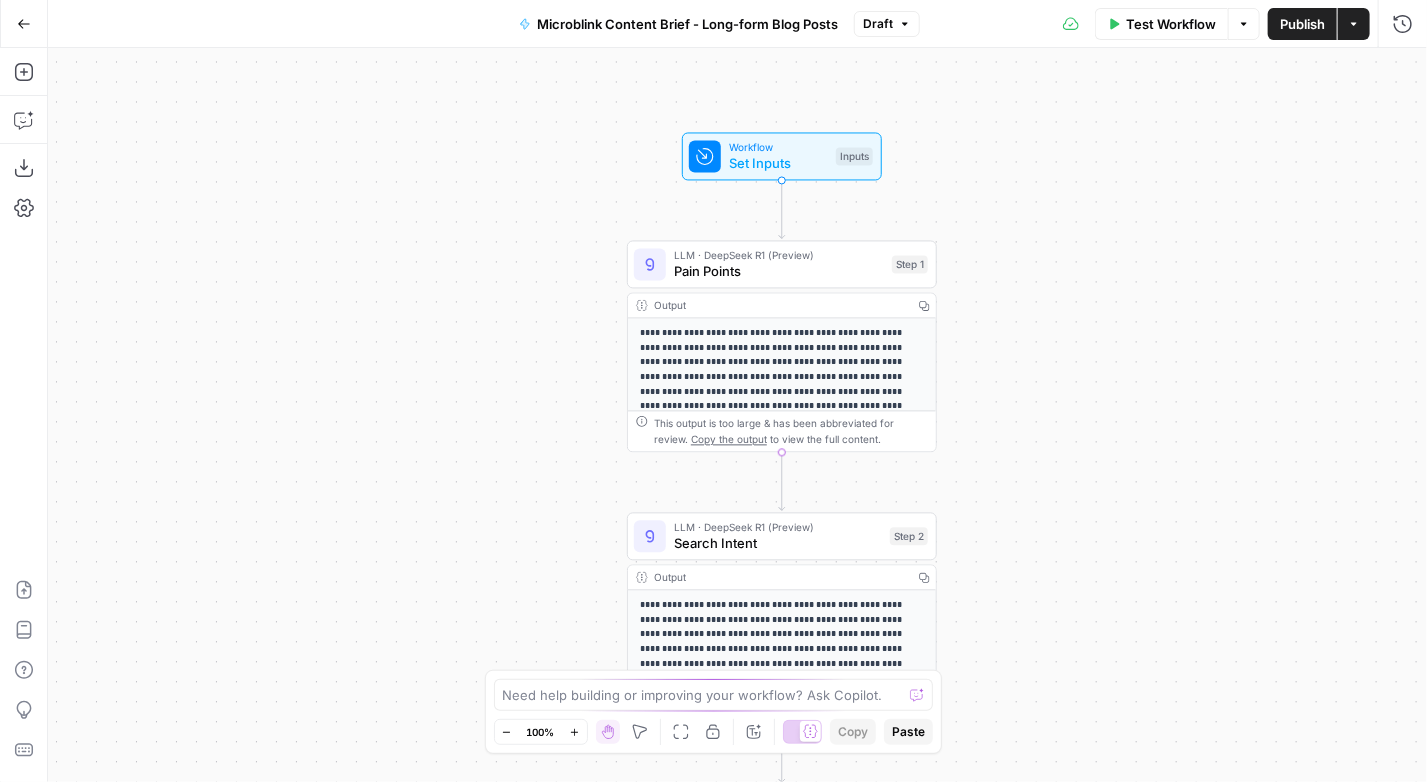 drag, startPoint x: 769, startPoint y: 204, endPoint x: 1070, endPoint y: 333, distance: 327.47824 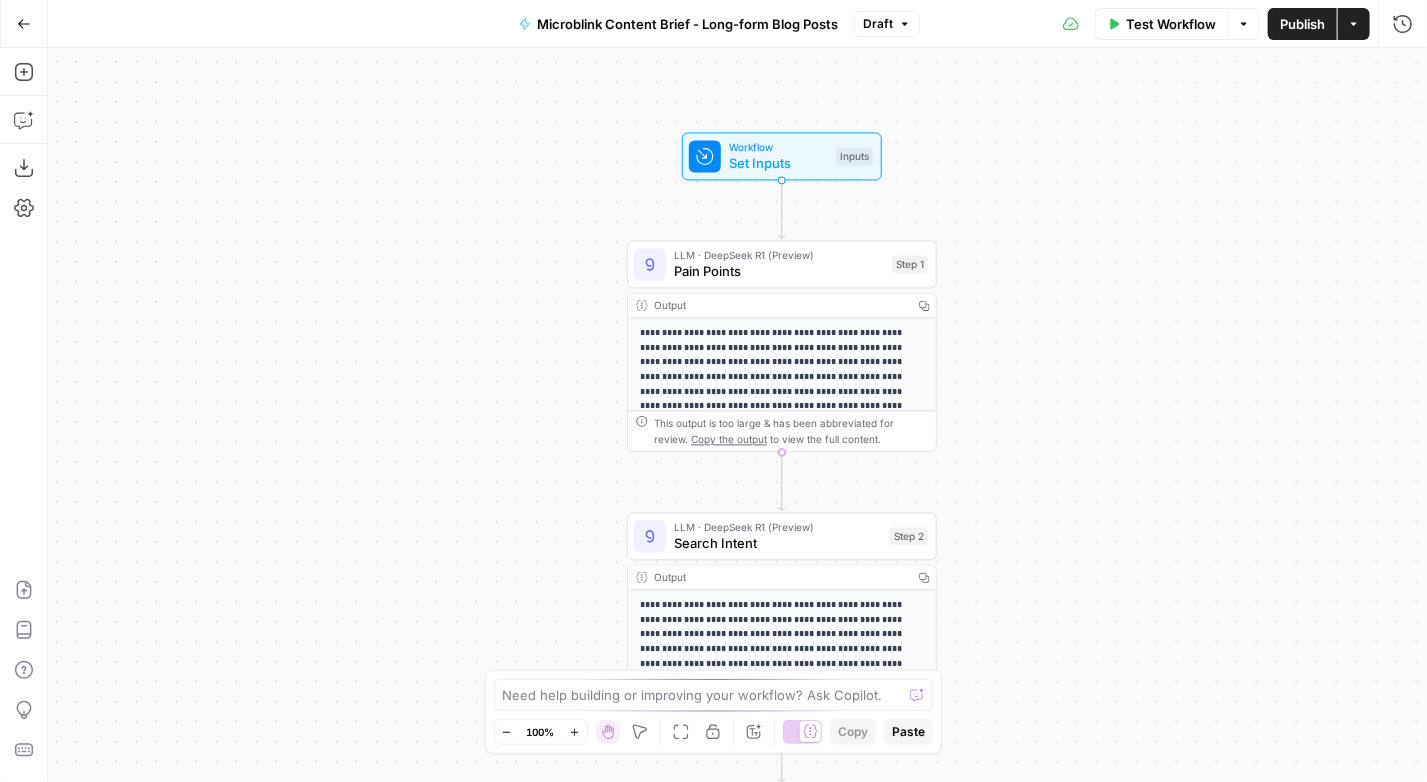click on "Workflow Set Inputs Inputs LLM · DeepSeek R1 (Preview) Pain Points Step 1 Output Copy This output is too large & has been abbreviated for review.   Copy the output   to view the full content. LLM · DeepSeek R1 (Preview) Search Intent Step 2 Output Copy This output is too large & has been abbreviated for review.   Copy the output   to view the full content. LLM · Claude Sonnet 4 Target Reader Persona Copy" at bounding box center [737, 415] 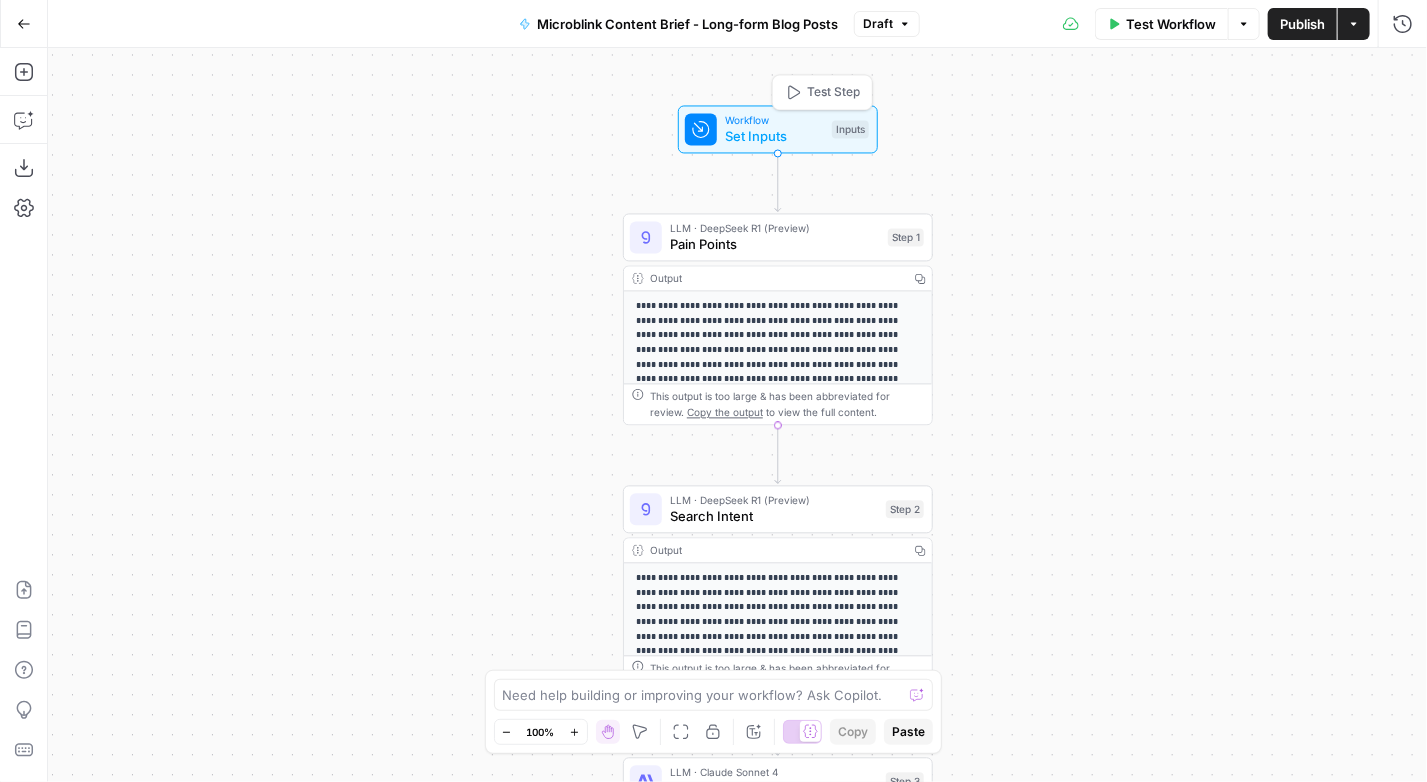 click on "Set Inputs" at bounding box center (774, 137) 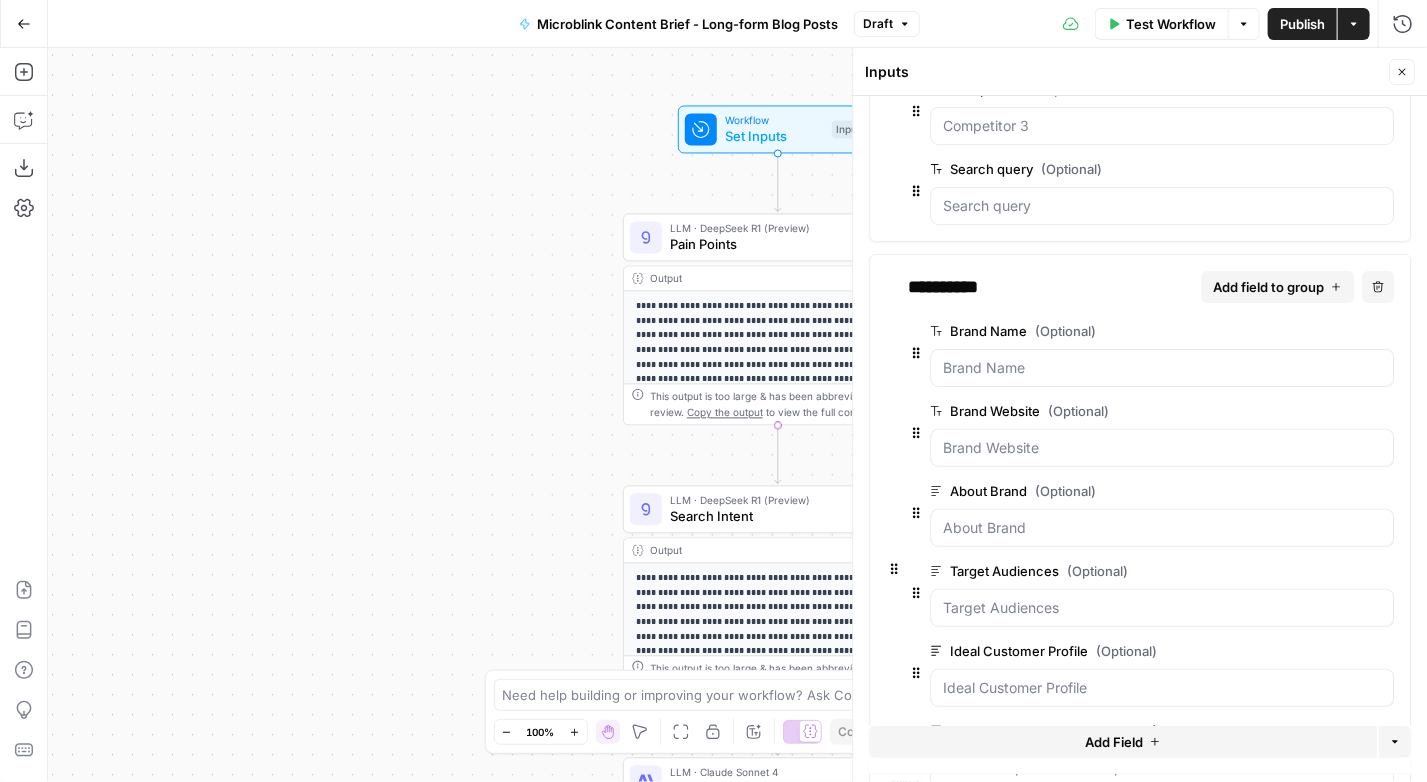 scroll, scrollTop: 600, scrollLeft: 0, axis: vertical 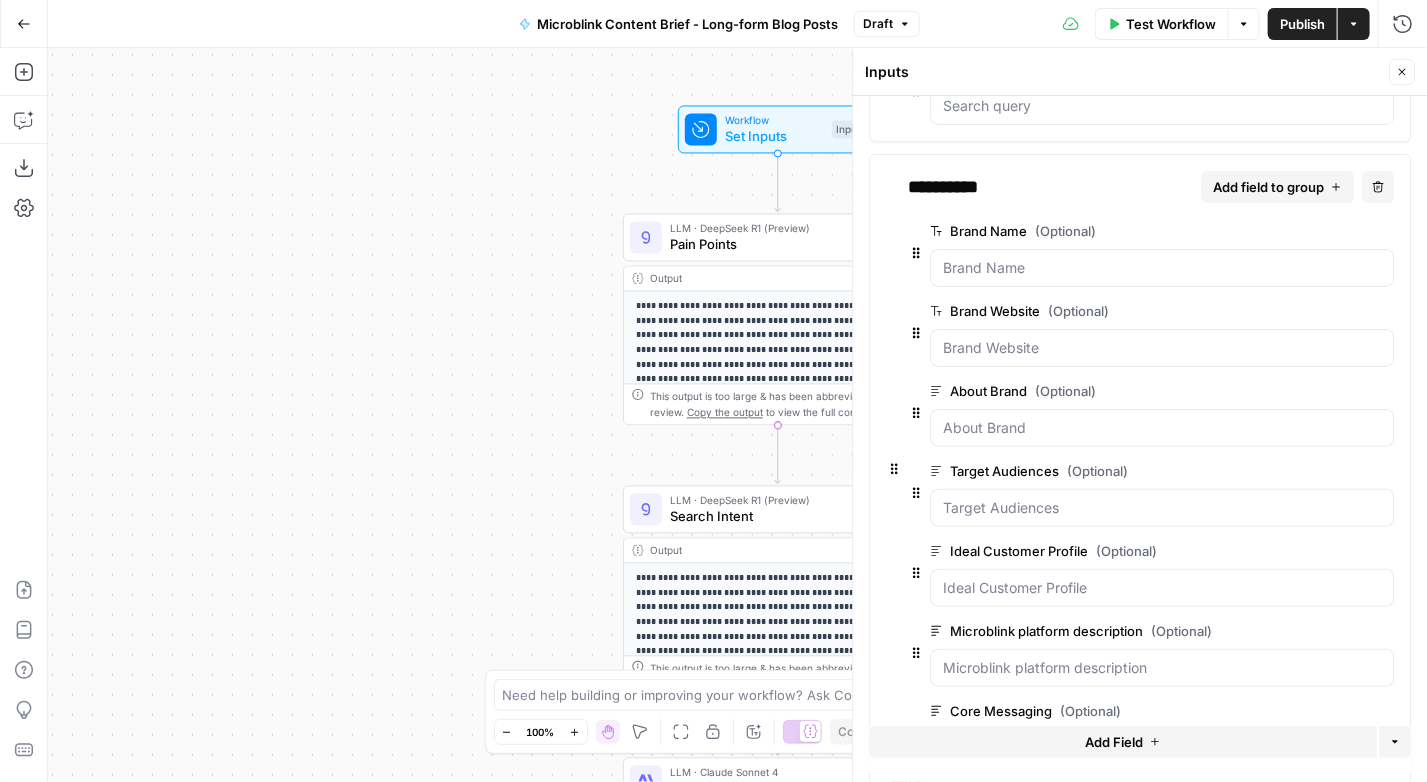 click on "edit field" at bounding box center [1319, 391] 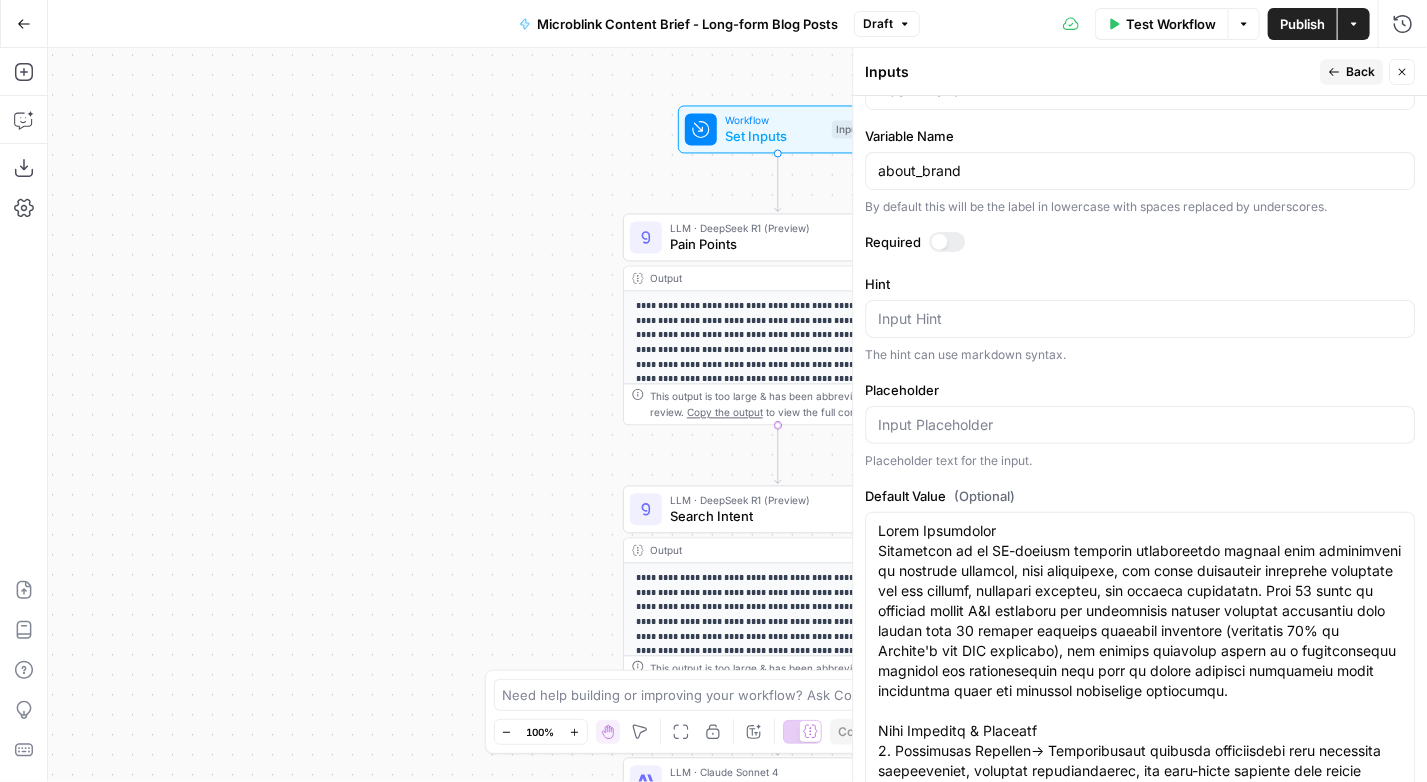 scroll, scrollTop: 681, scrollLeft: 0, axis: vertical 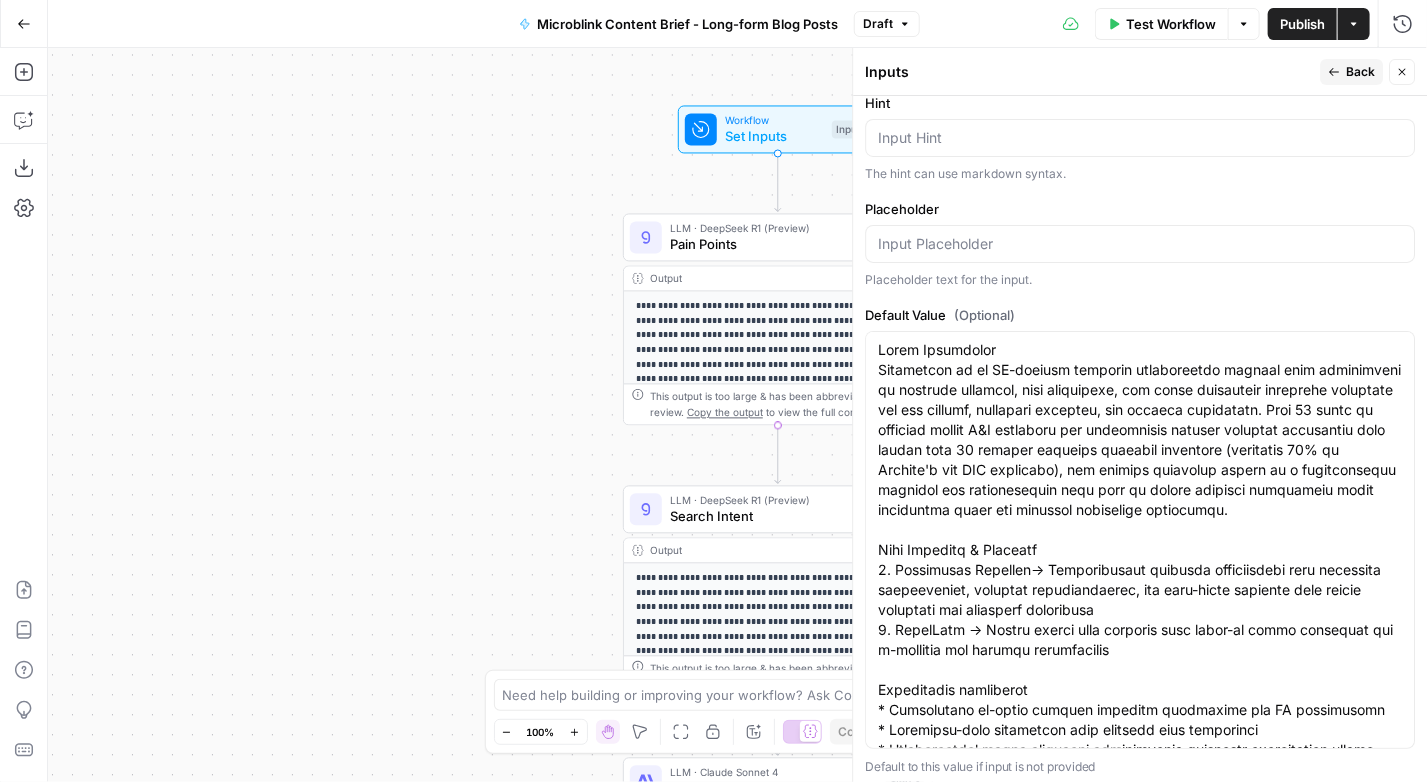 click on "Back" at bounding box center (1360, 72) 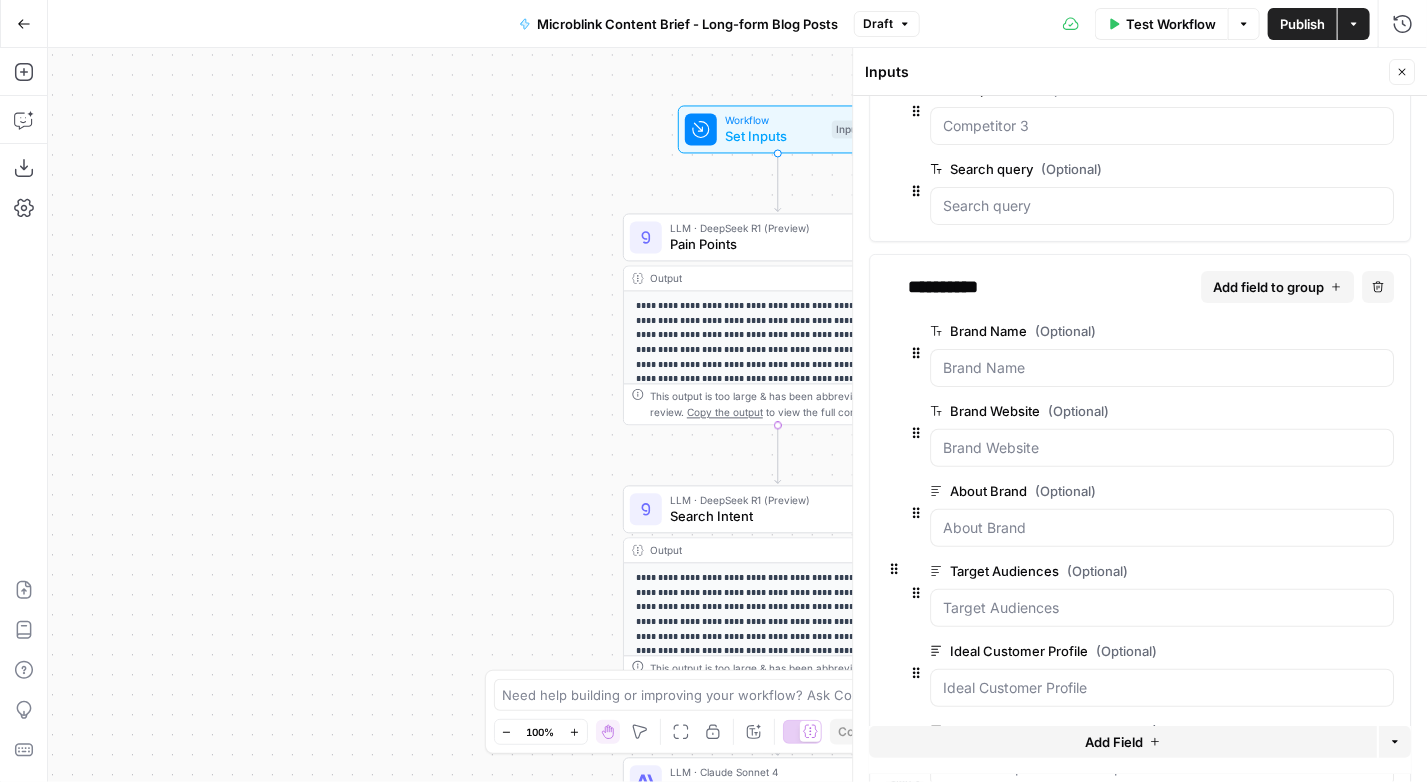 scroll, scrollTop: 672, scrollLeft: 0, axis: vertical 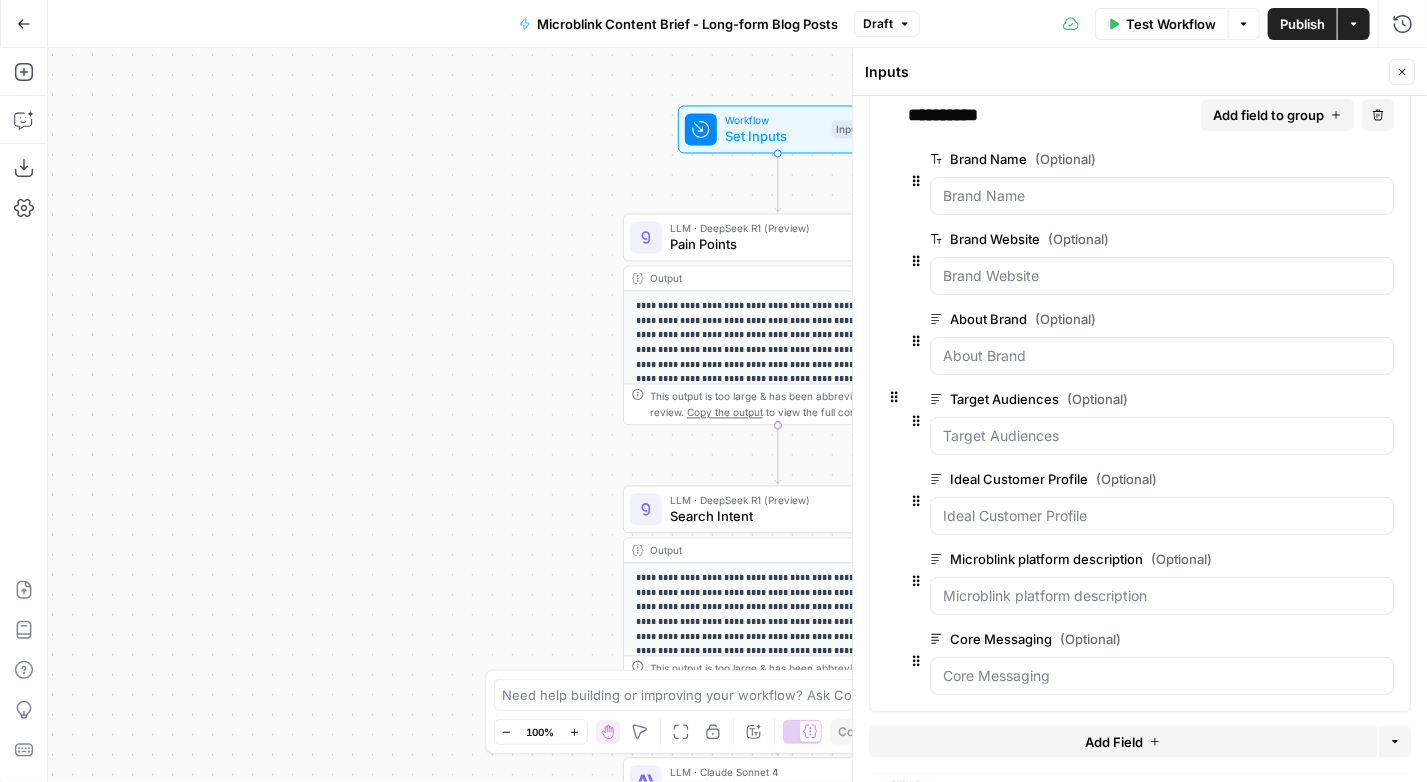 click on "edit field" at bounding box center (1319, 399) 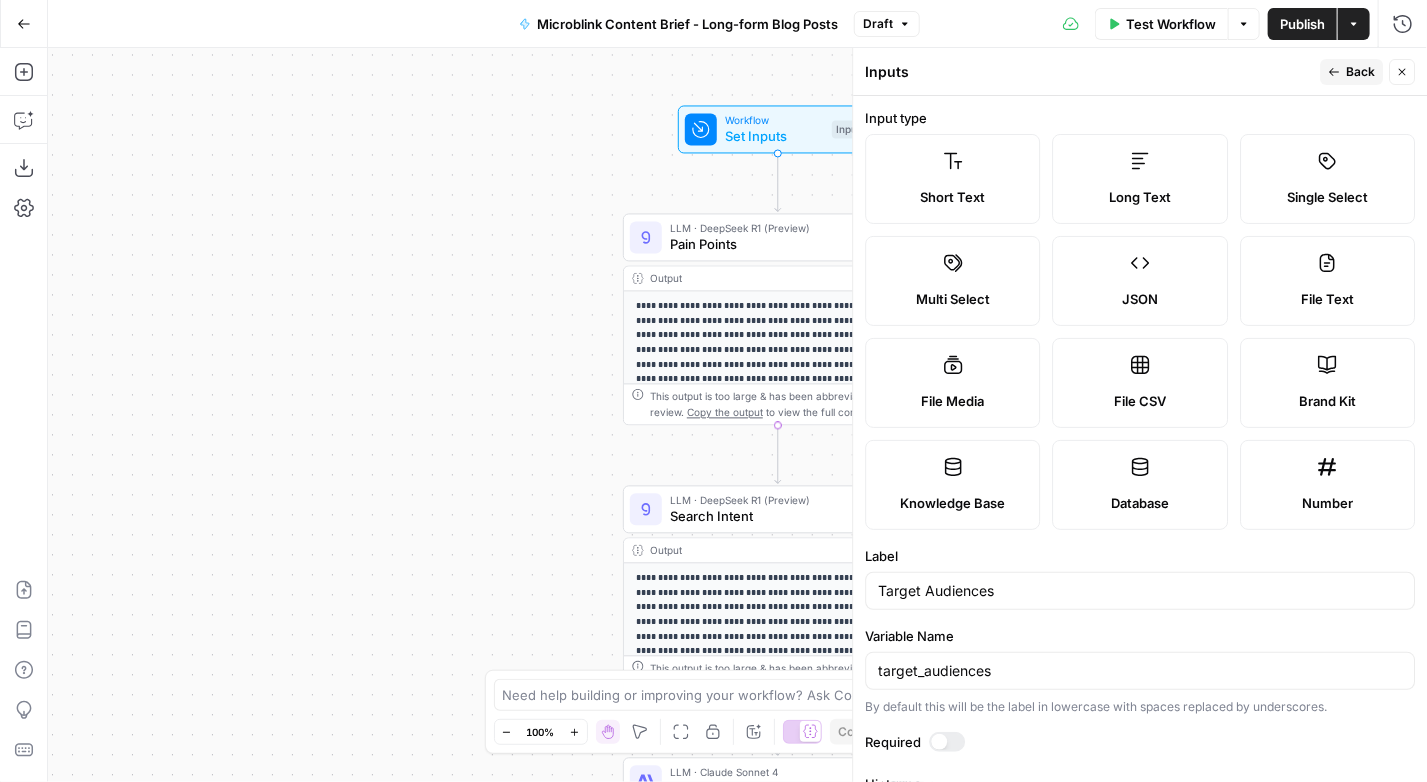 scroll, scrollTop: 500, scrollLeft: 0, axis: vertical 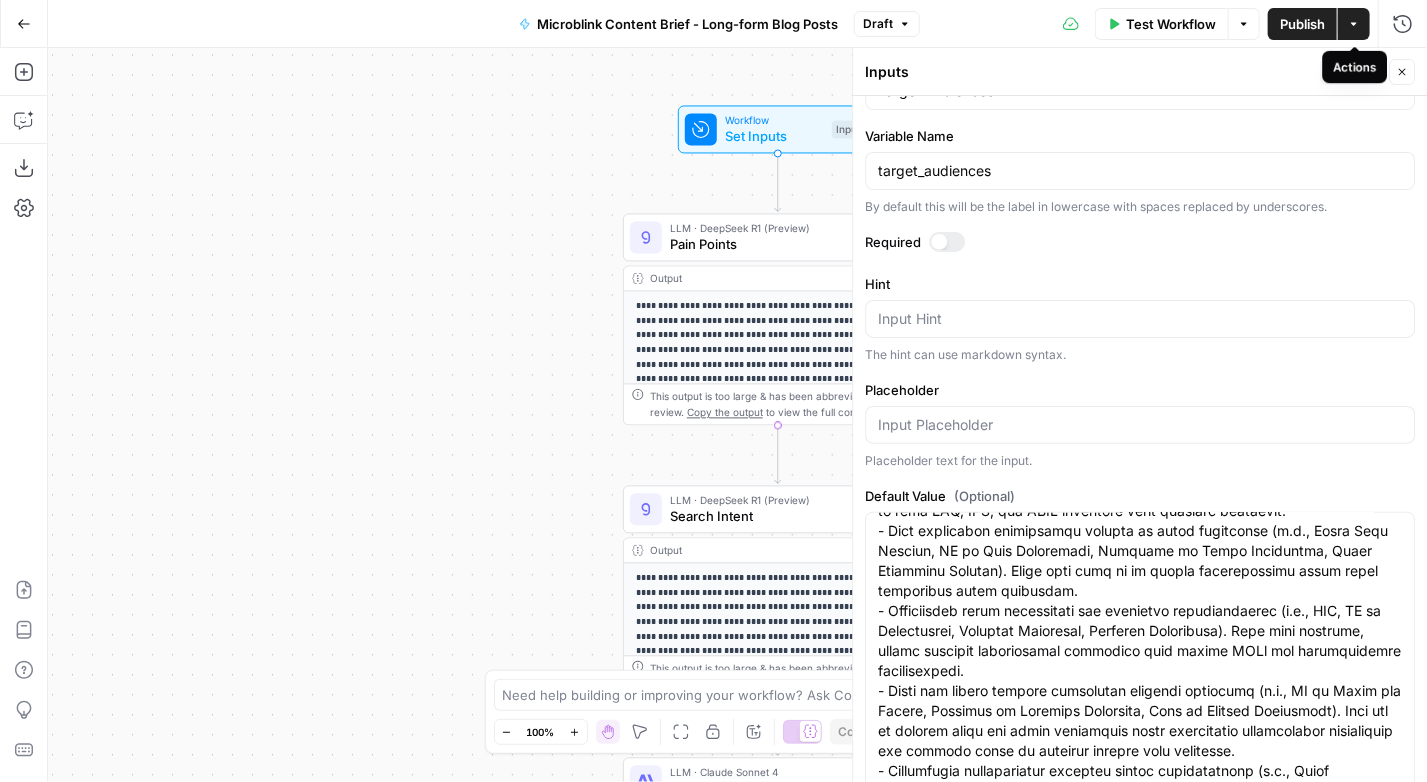 click on "Actions" at bounding box center [1355, 67] 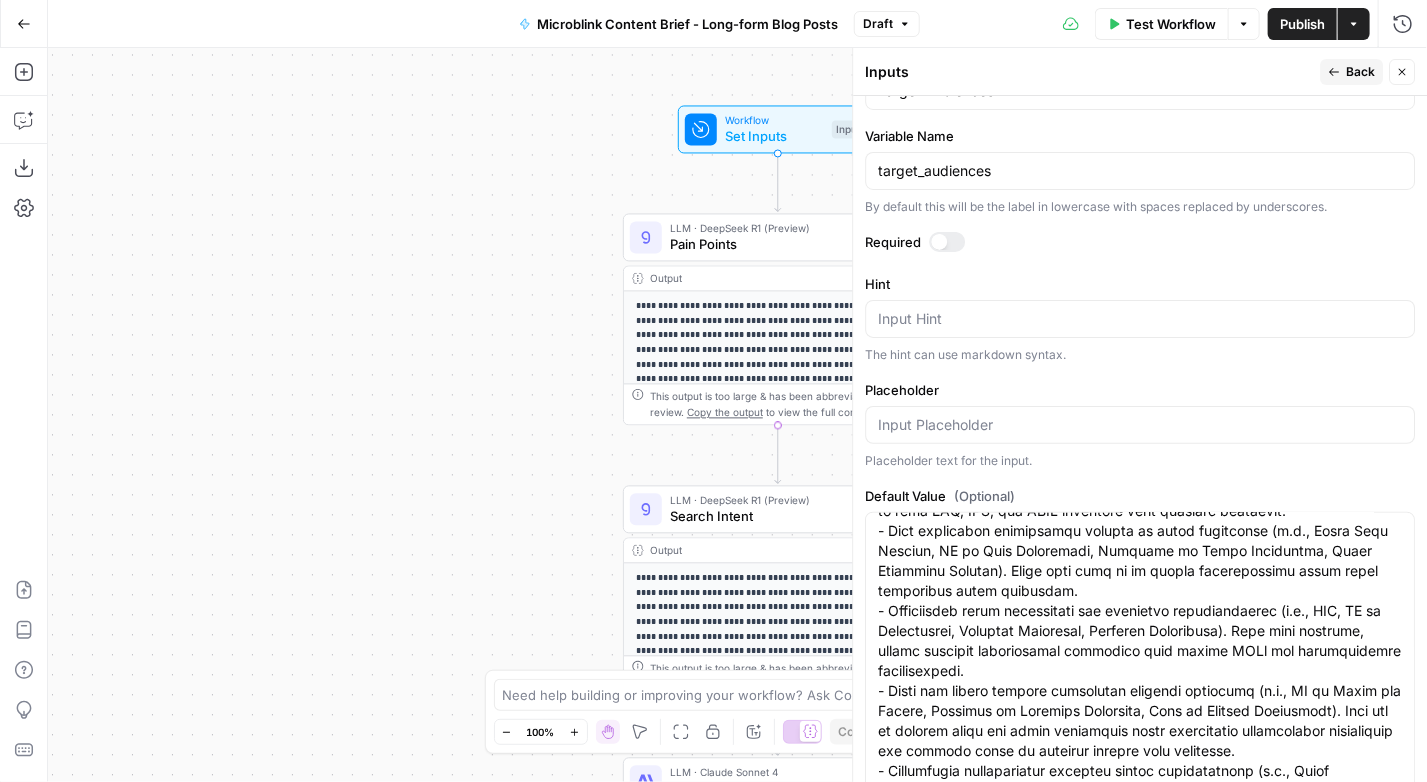 click on "Back" at bounding box center [1351, 72] 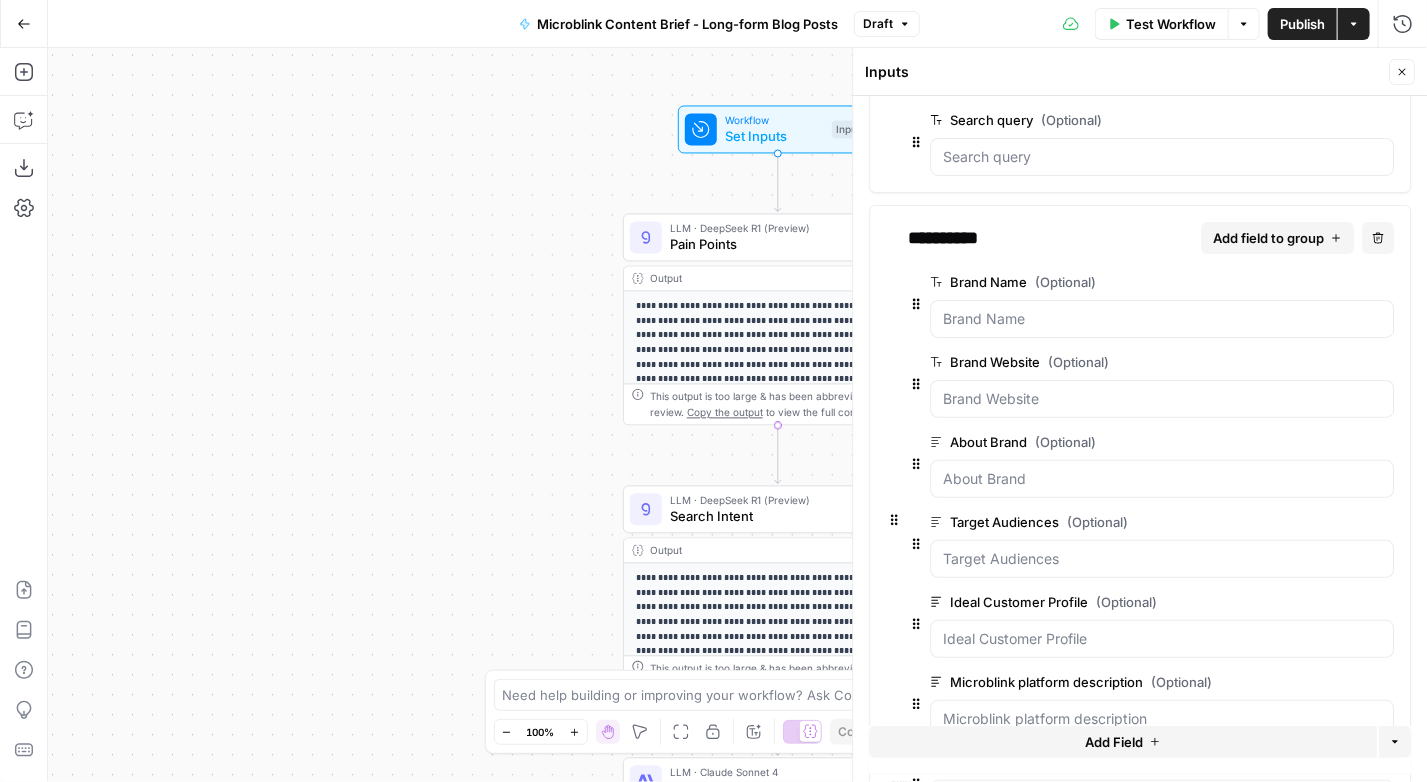scroll, scrollTop: 672, scrollLeft: 0, axis: vertical 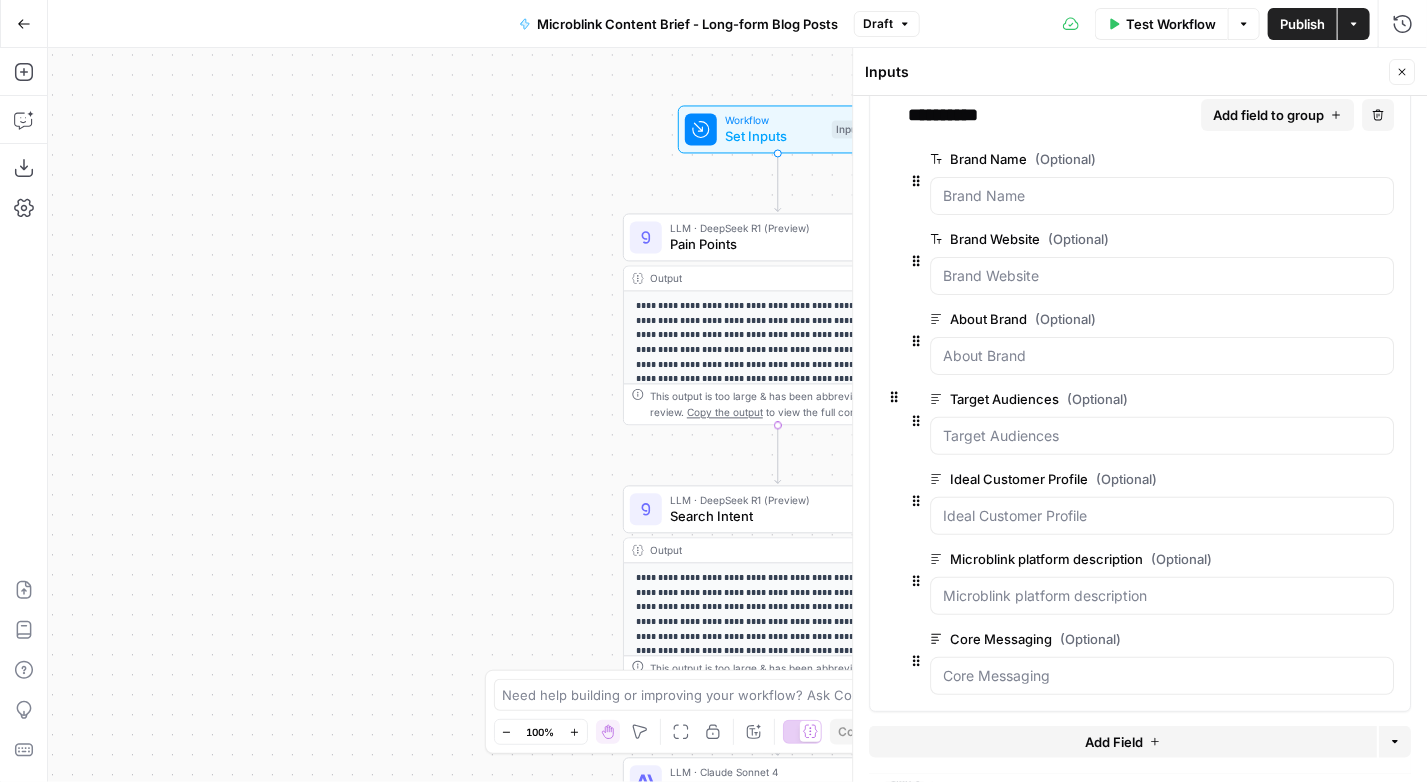 click 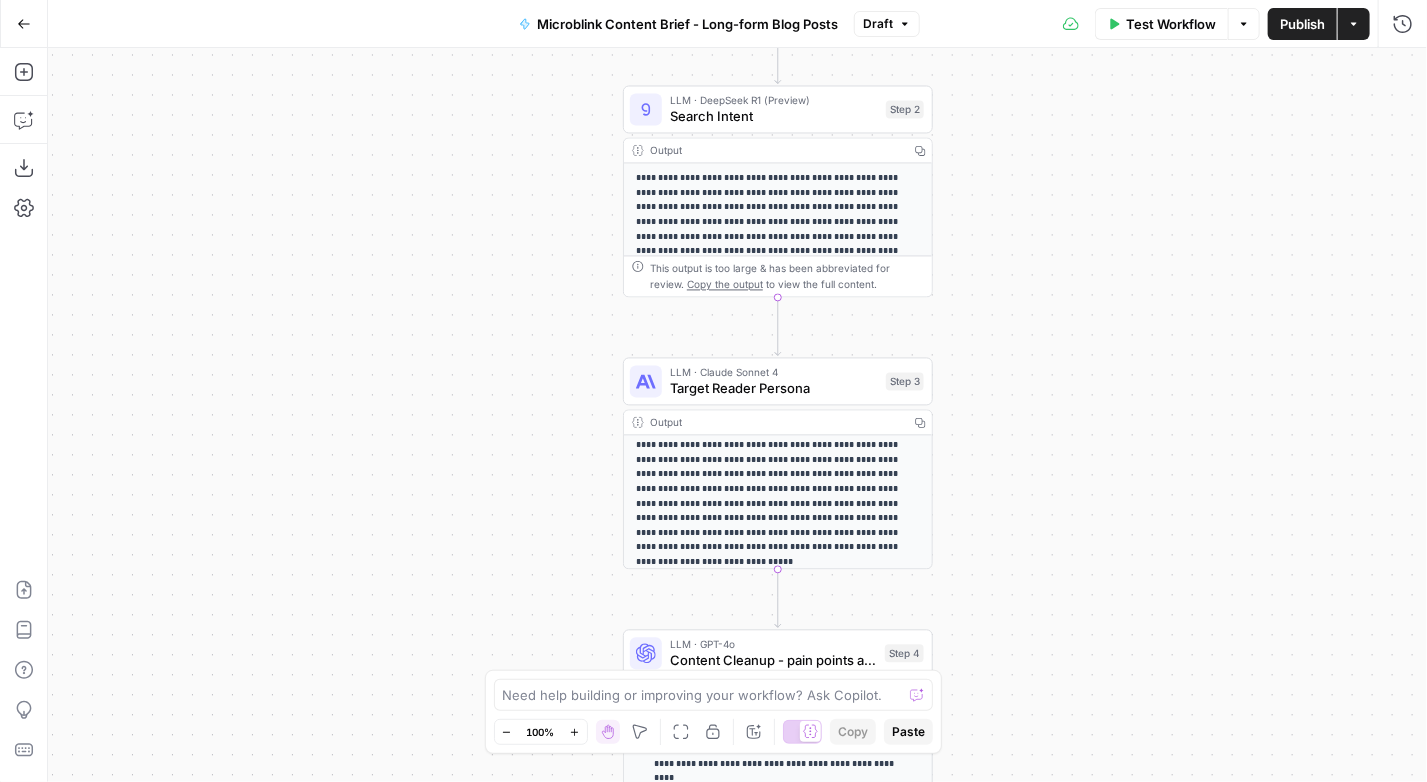 scroll, scrollTop: 177, scrollLeft: 0, axis: vertical 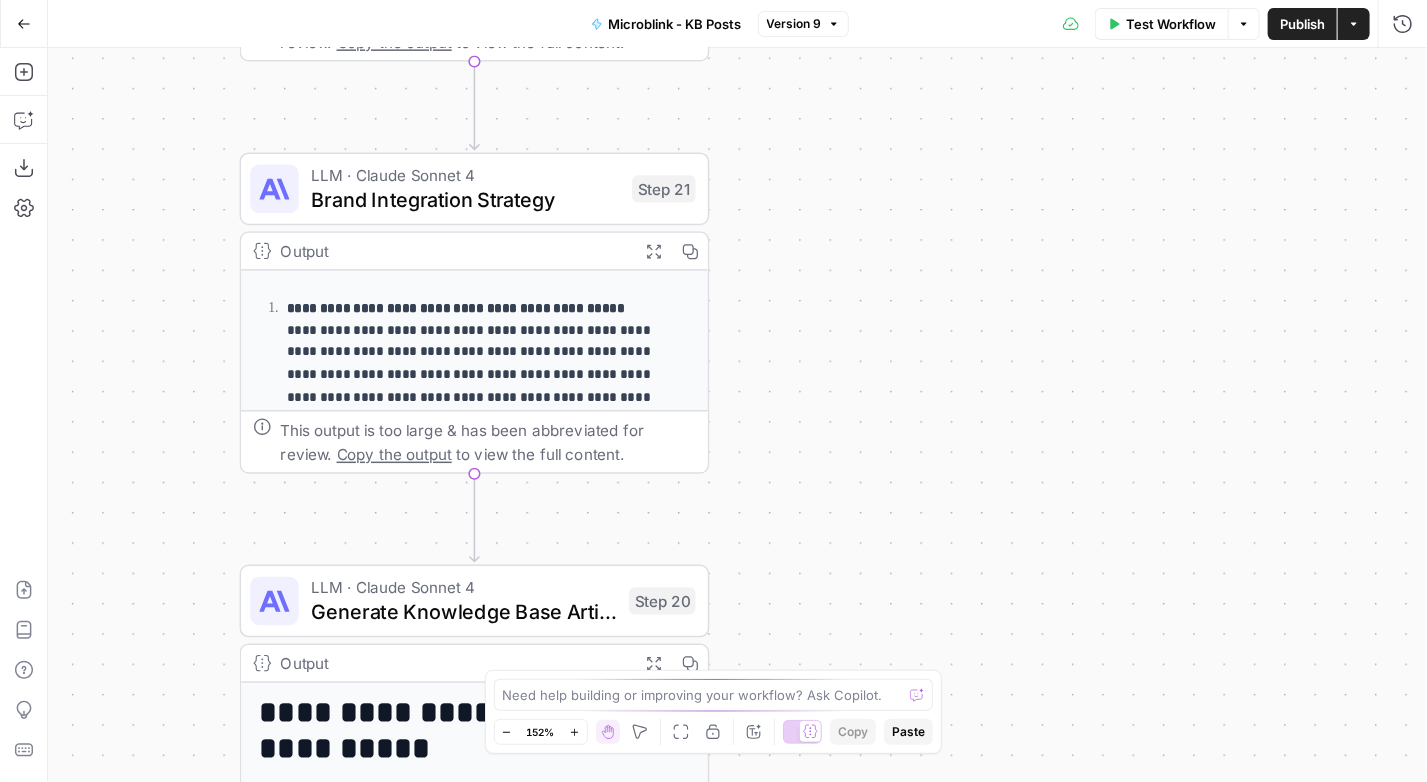 drag, startPoint x: 806, startPoint y: 375, endPoint x: 1191, endPoint y: 449, distance: 392.04718 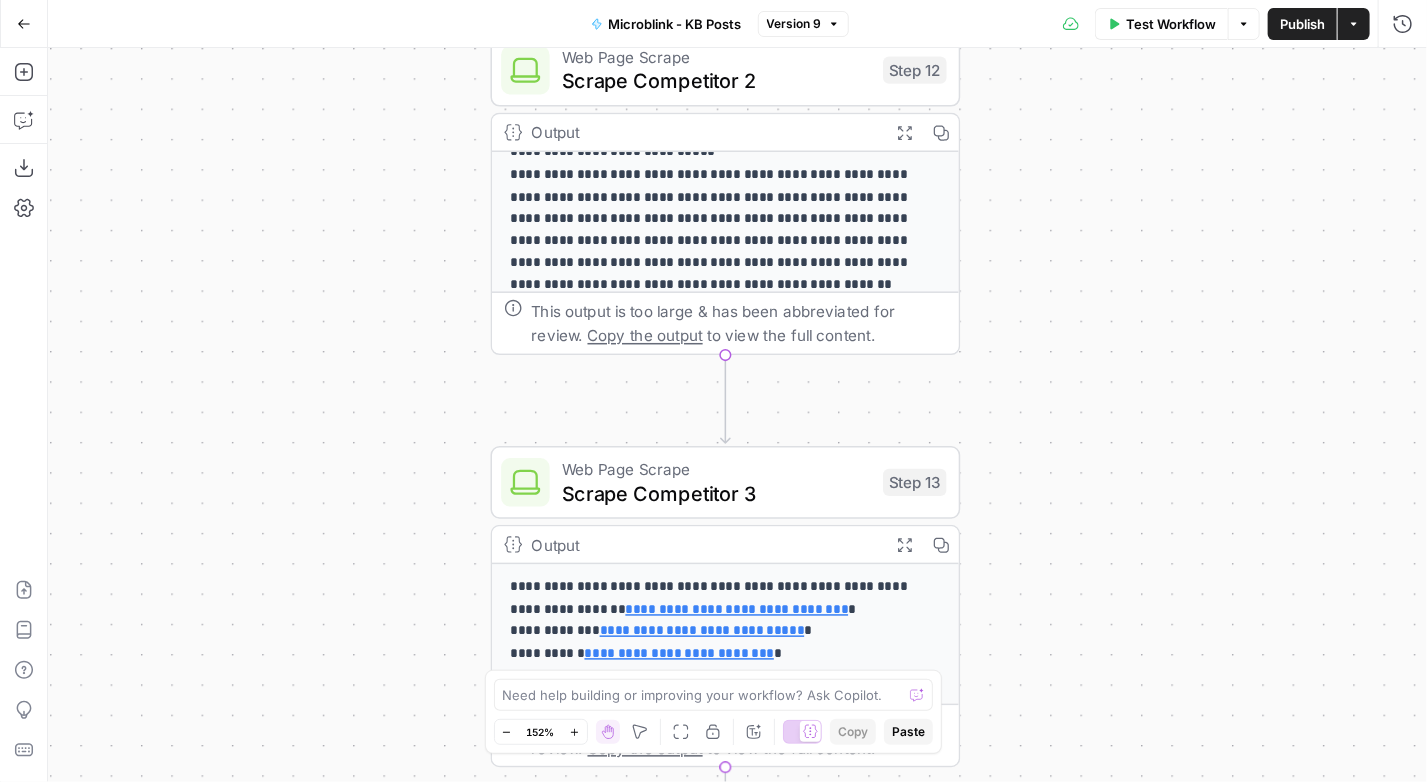 scroll, scrollTop: 214, scrollLeft: 0, axis: vertical 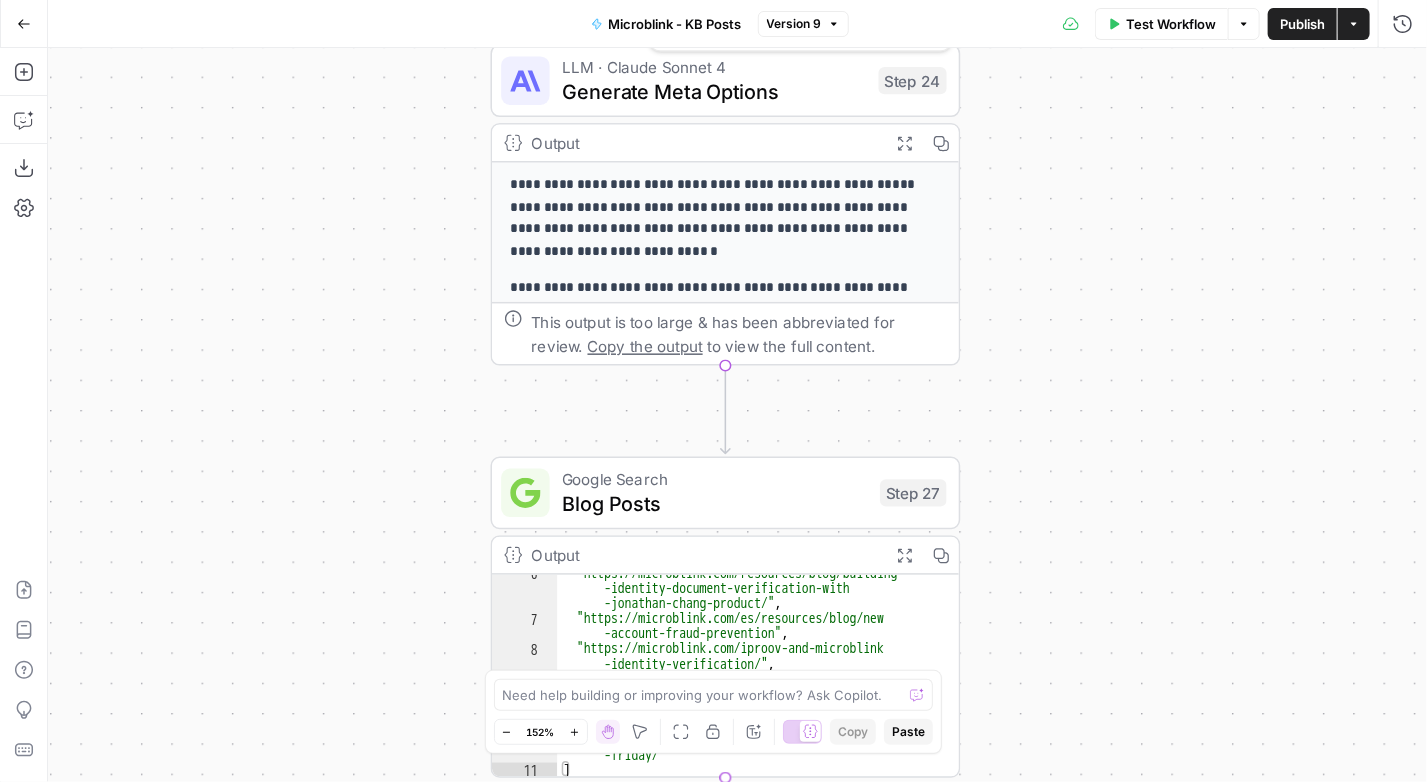 click on "Generate Meta Options" at bounding box center (714, 91) 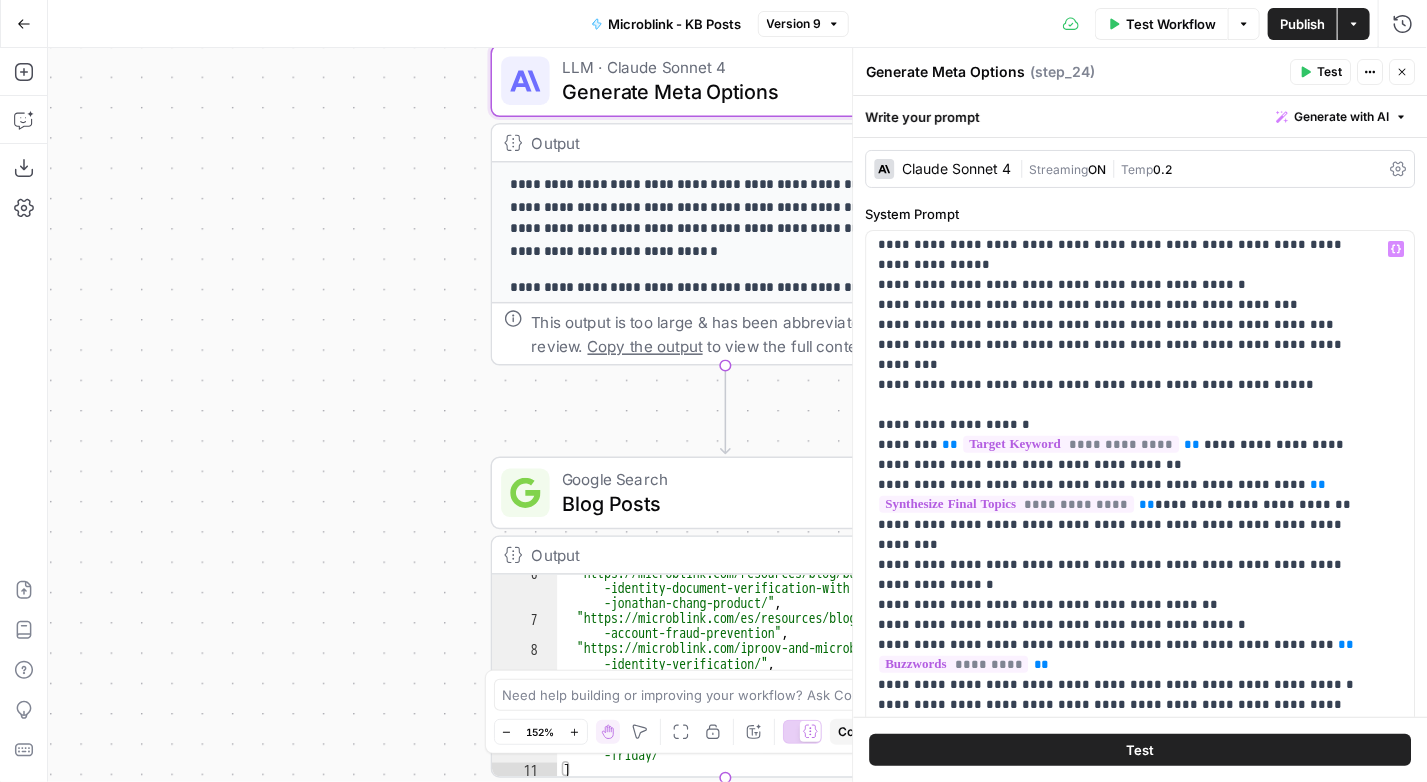 scroll, scrollTop: 661, scrollLeft: 0, axis: vertical 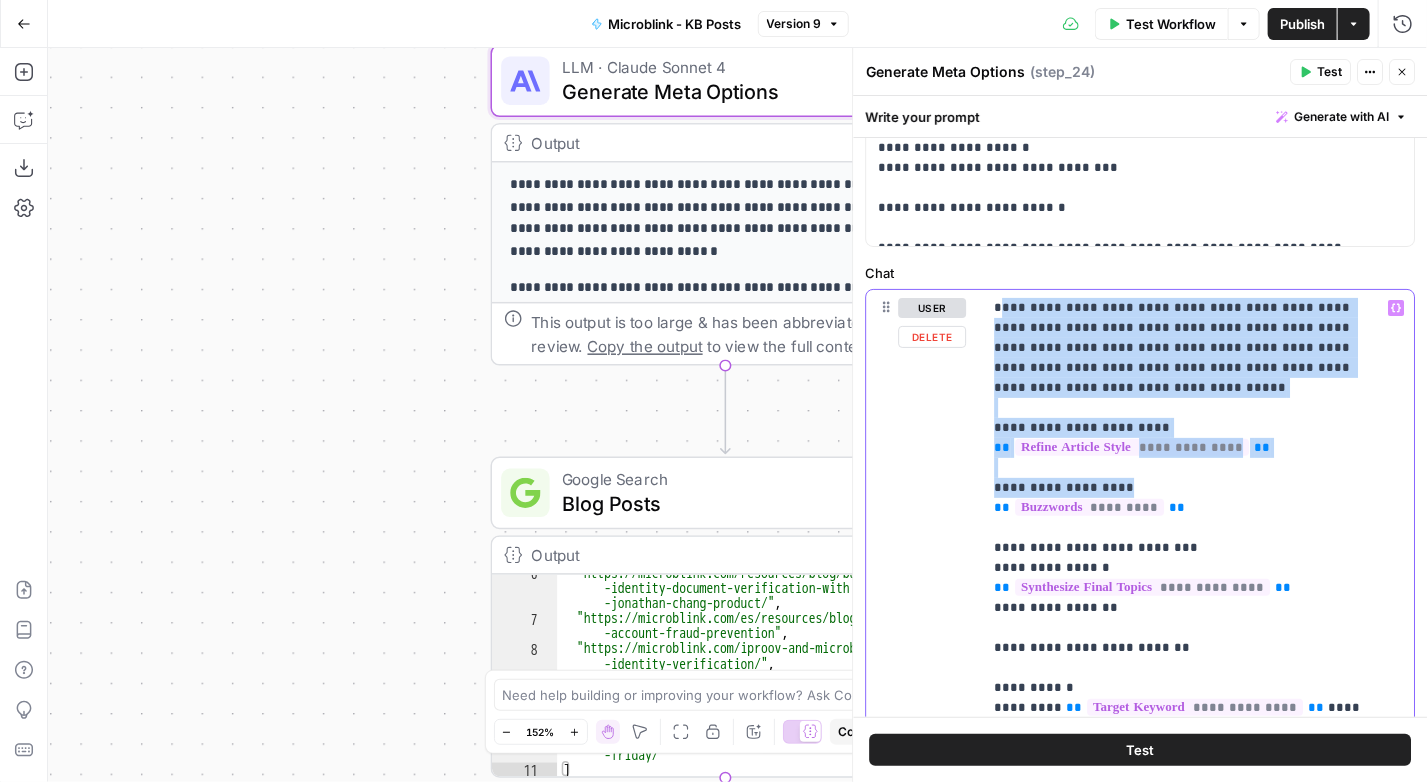 drag, startPoint x: 997, startPoint y: 310, endPoint x: 1204, endPoint y: 487, distance: 272.35638 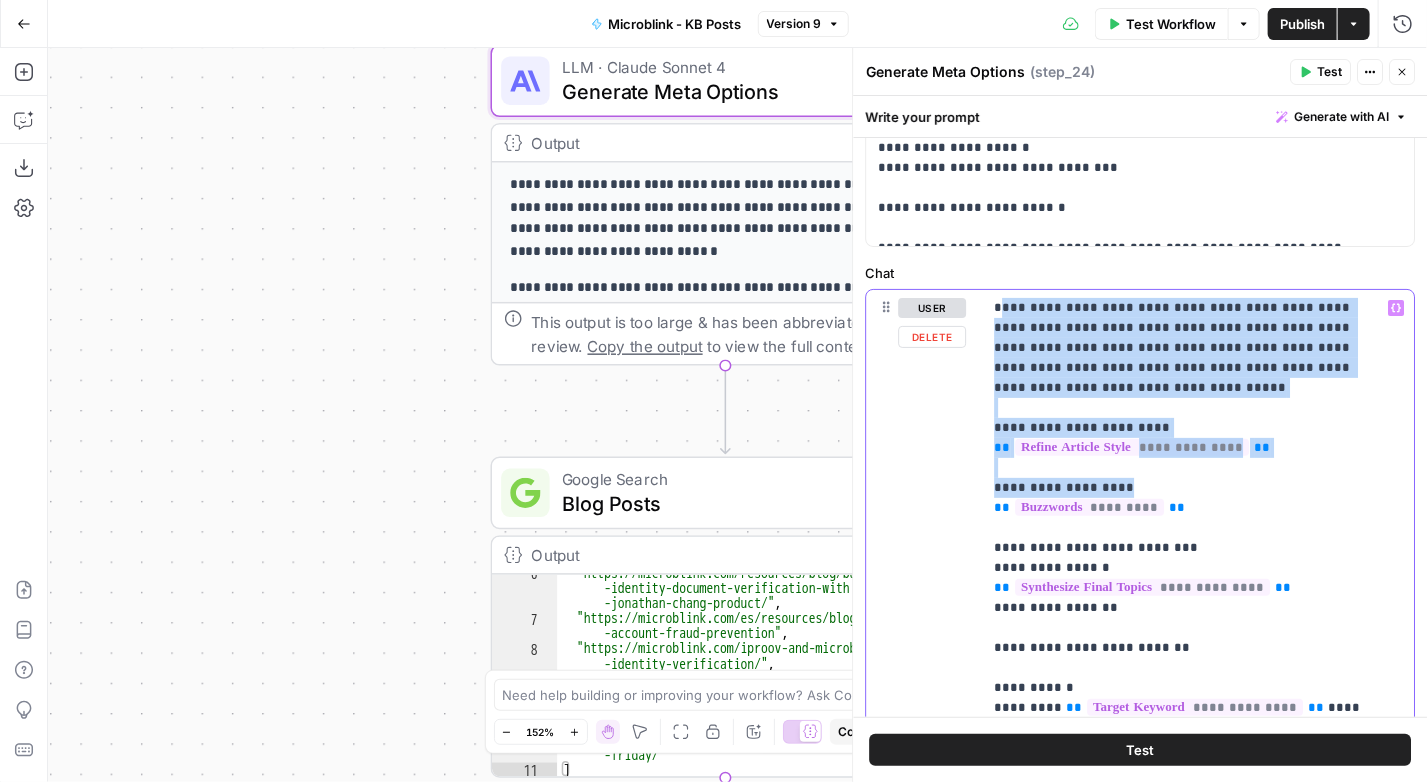 click on "**********" at bounding box center (1184, 778) 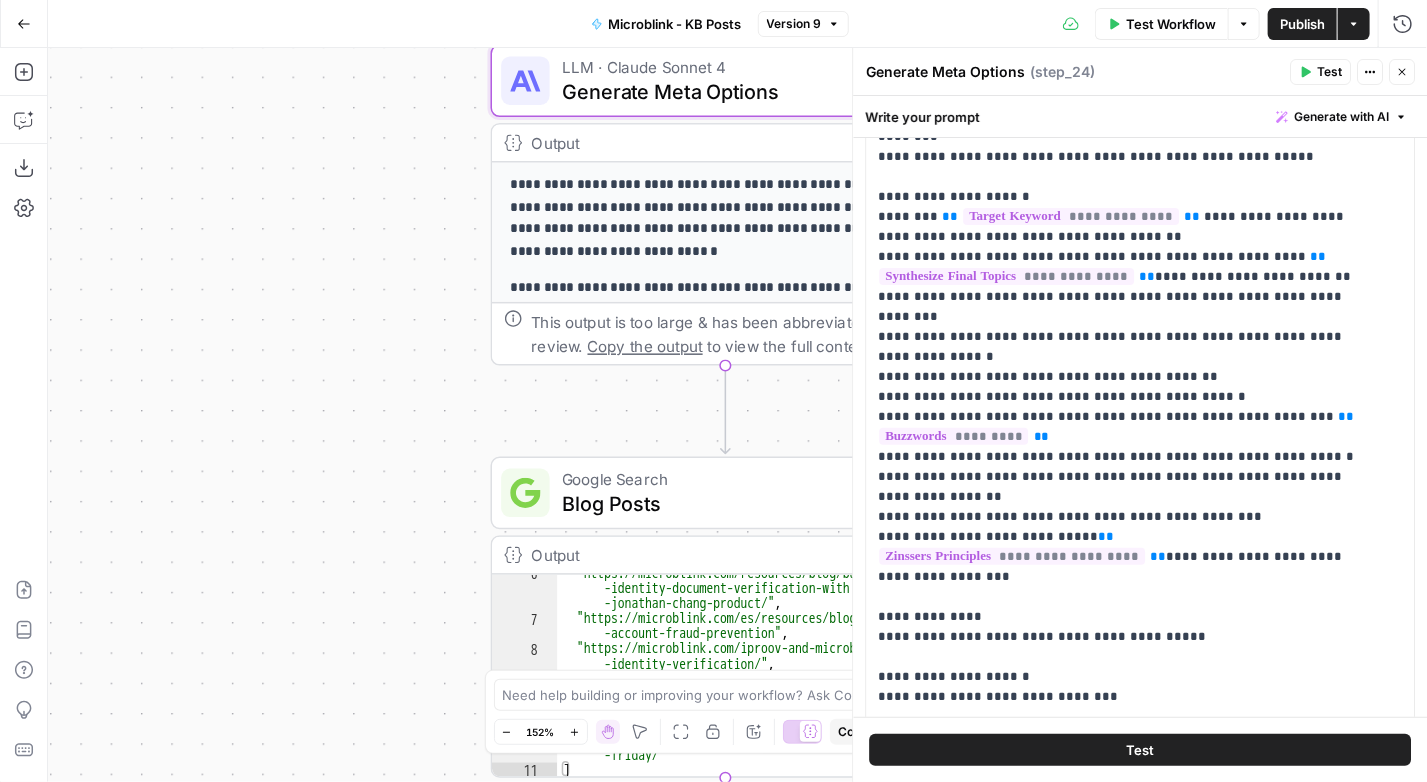scroll, scrollTop: 100, scrollLeft: 0, axis: vertical 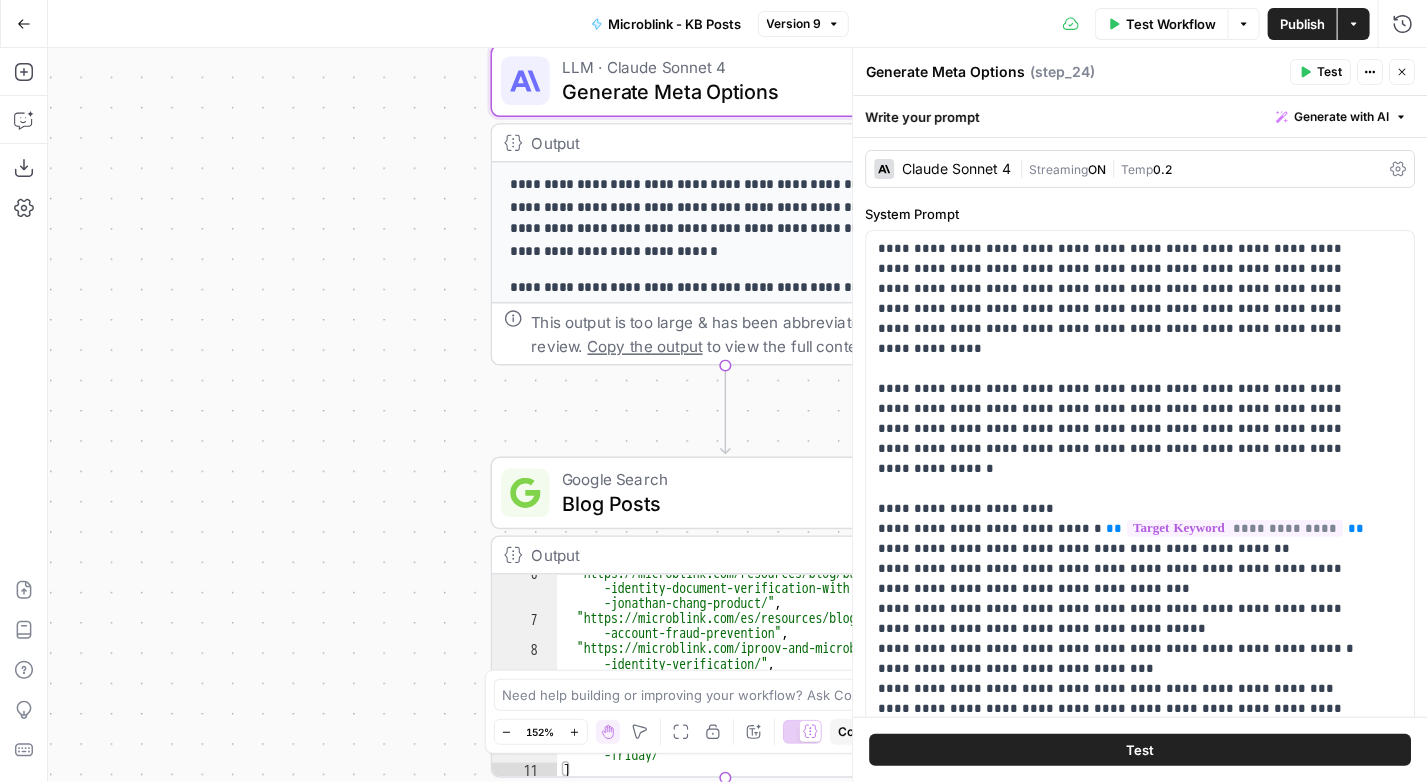 click on "Claude Sonnet 4" at bounding box center (956, 169) 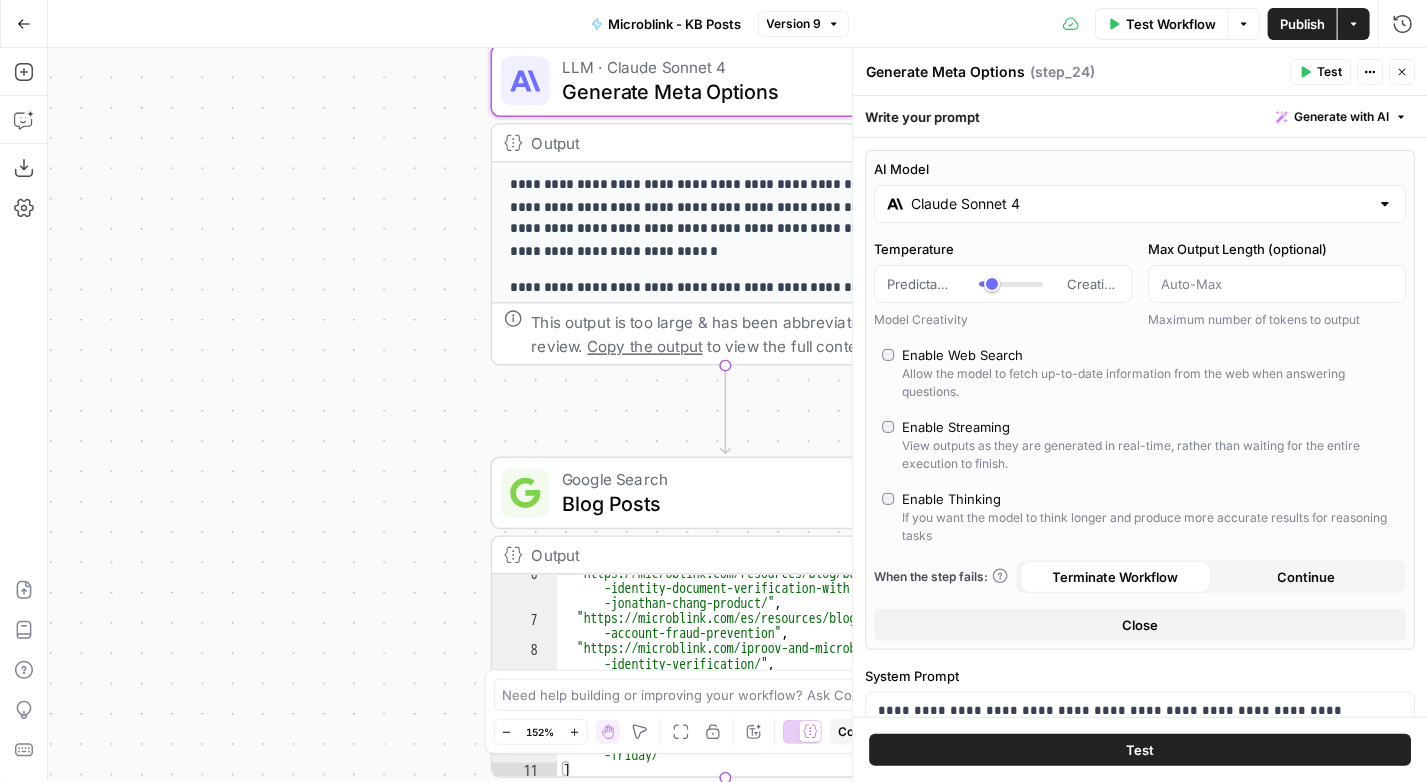 click on "Claude Sonnet 4" at bounding box center (1140, 204) 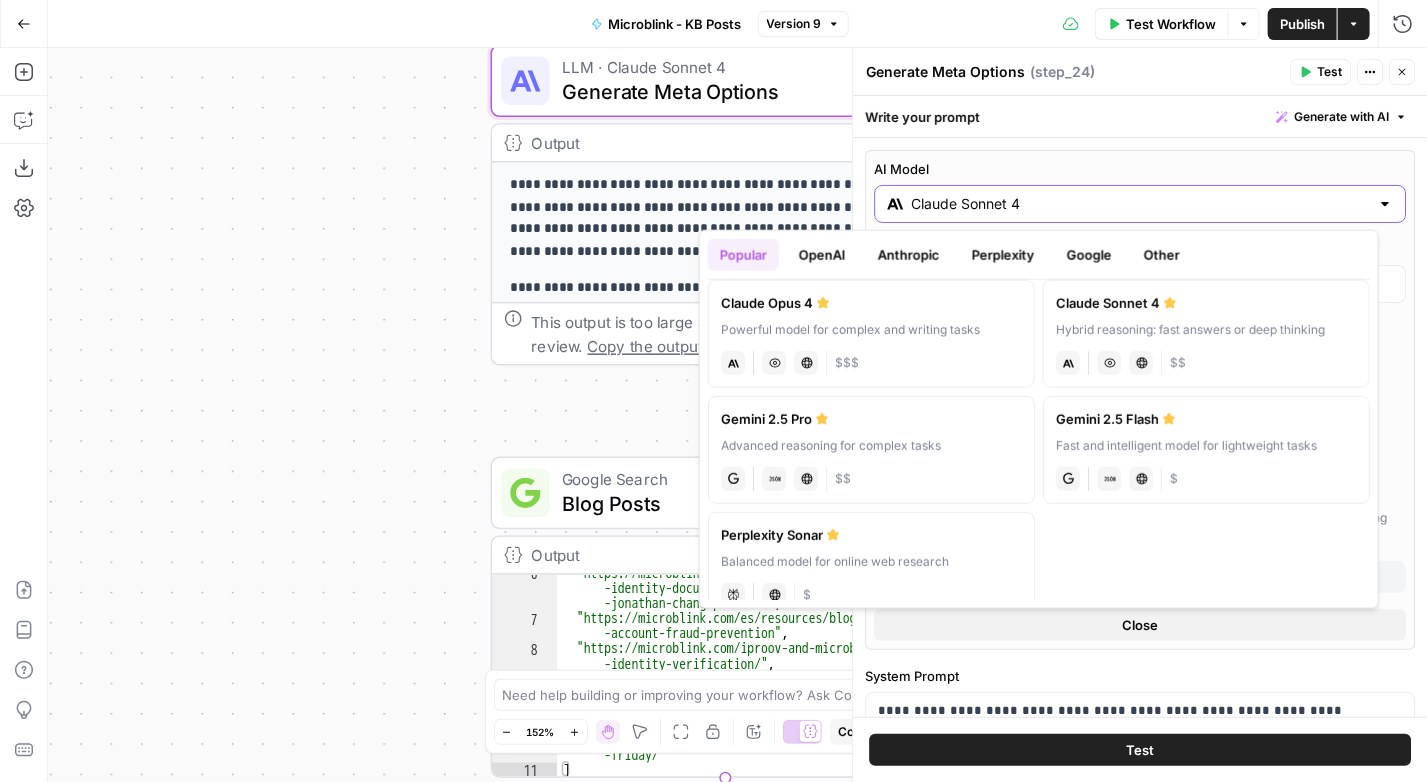 scroll, scrollTop: 494, scrollLeft: 0, axis: vertical 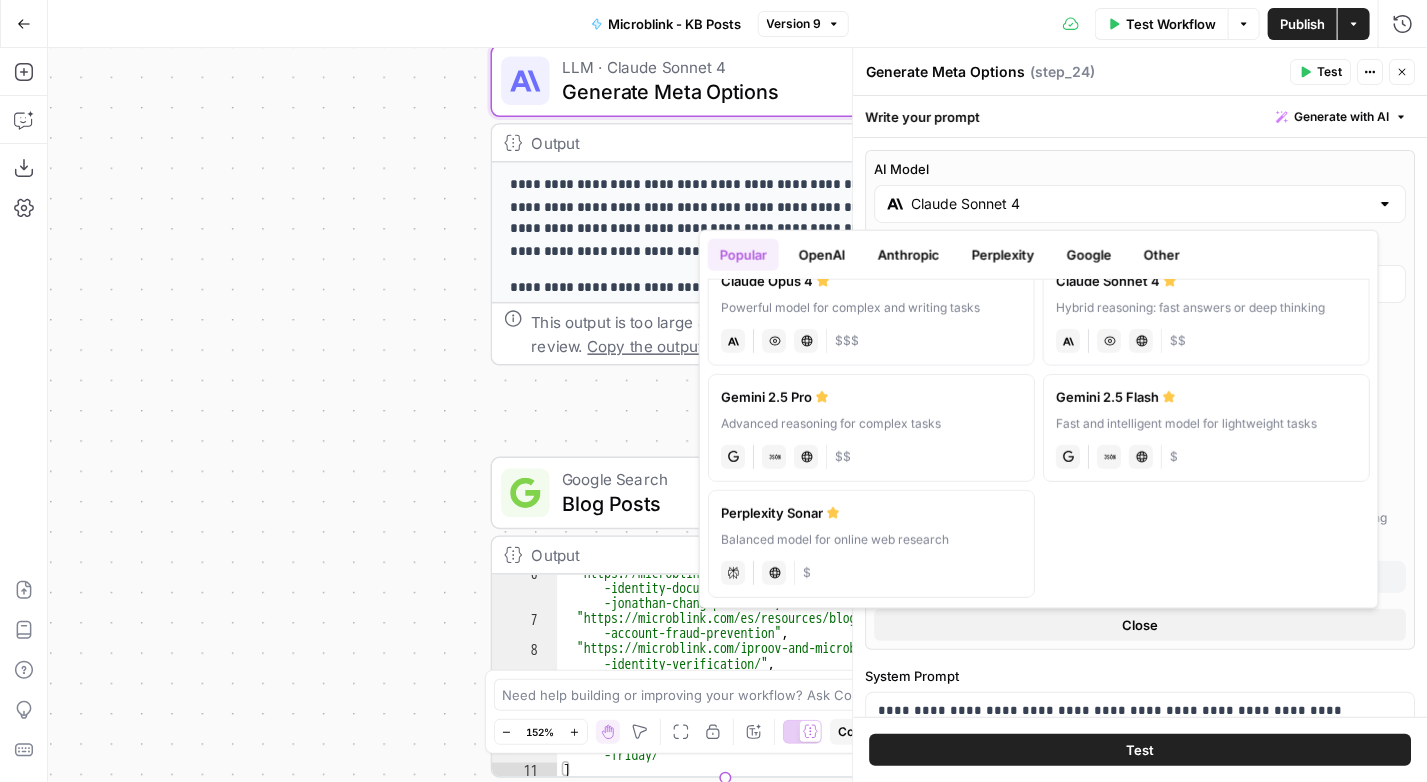 click on "**********" at bounding box center [1140, 427] 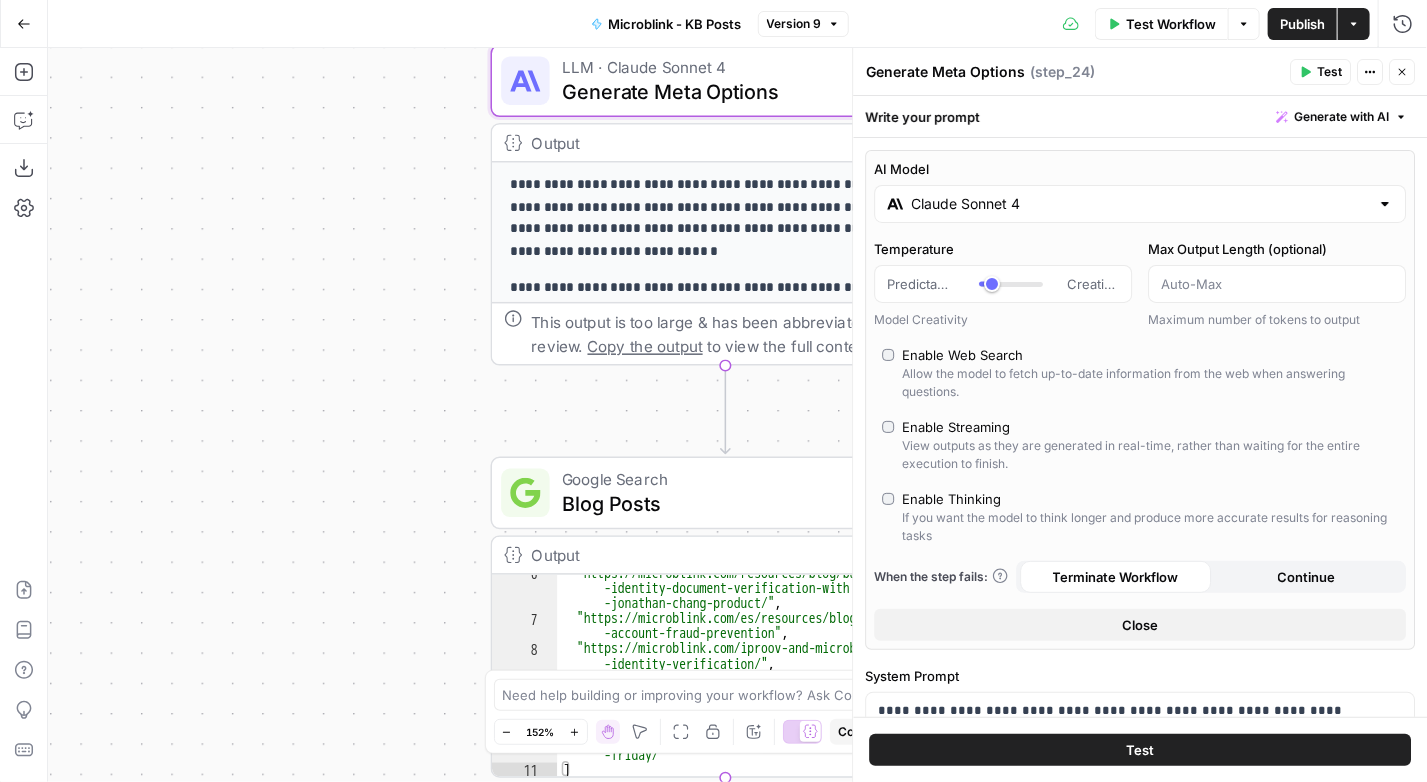 click 